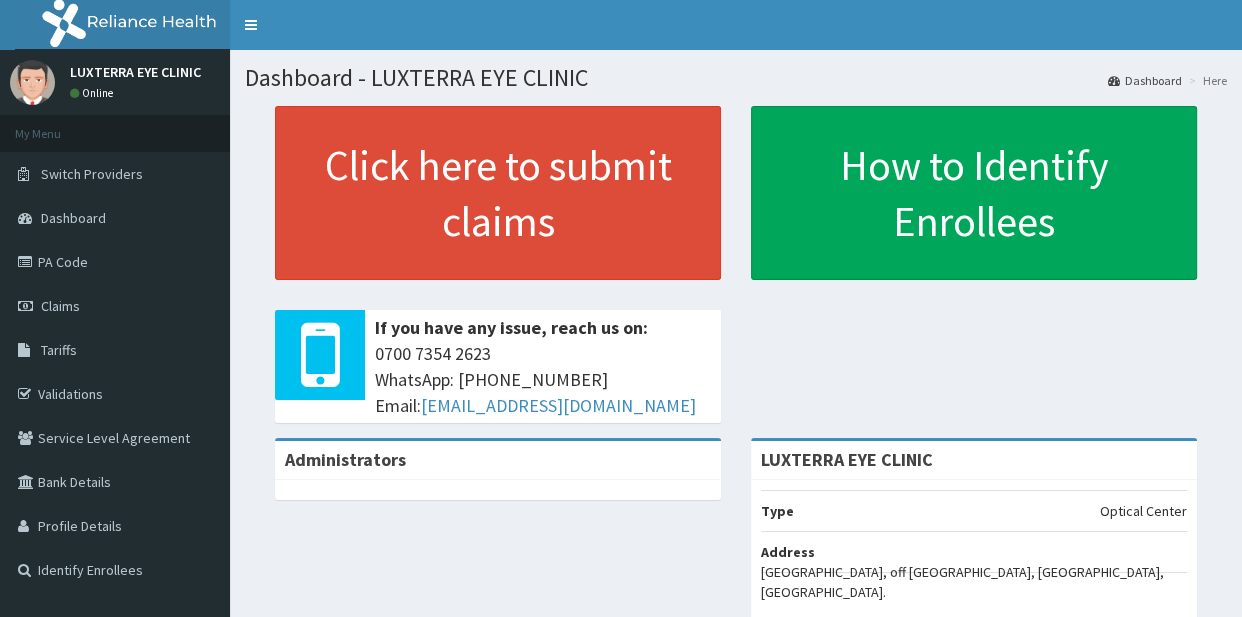 scroll, scrollTop: 0, scrollLeft: 0, axis: both 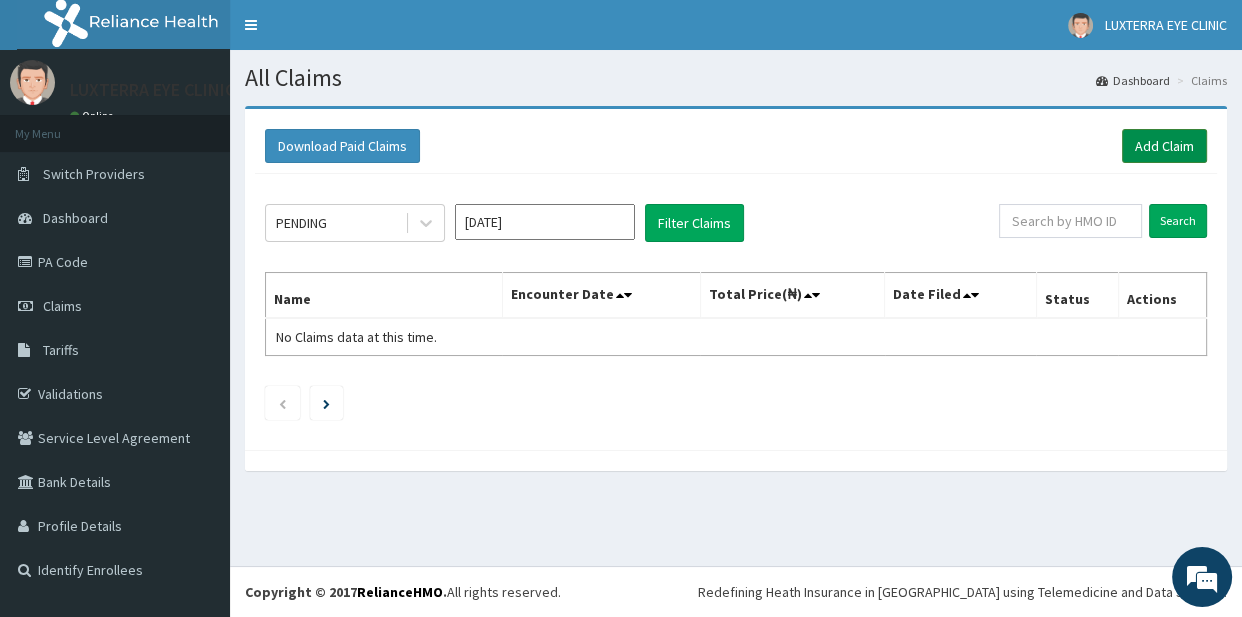 click on "Add Claim" at bounding box center [1164, 146] 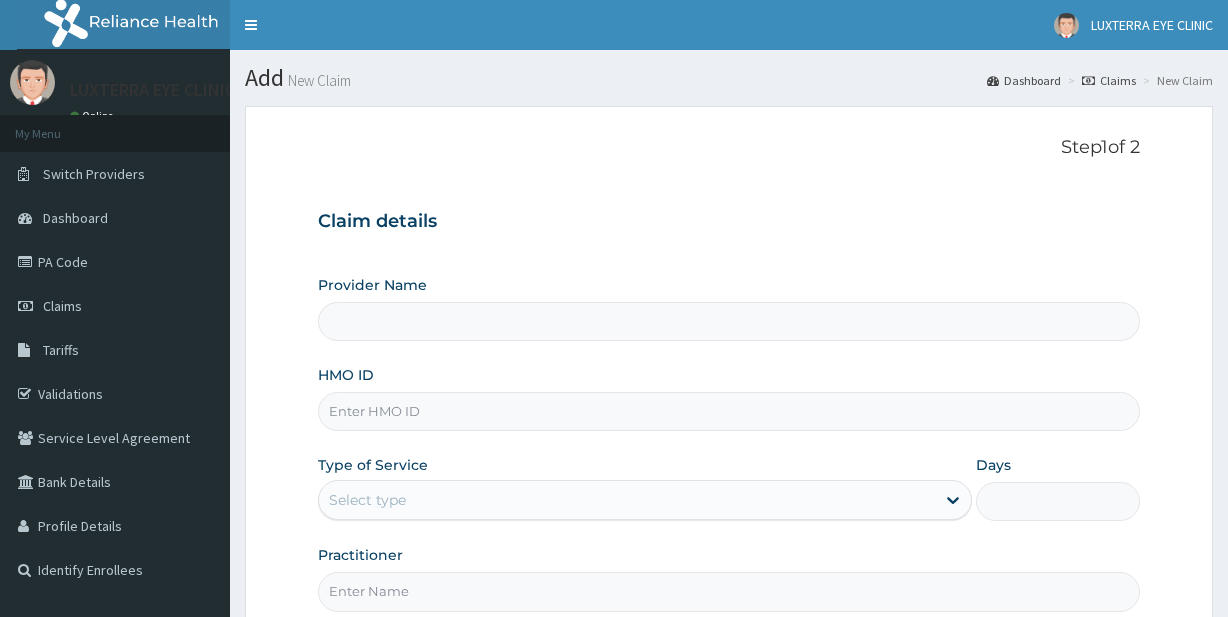 scroll, scrollTop: 0, scrollLeft: 0, axis: both 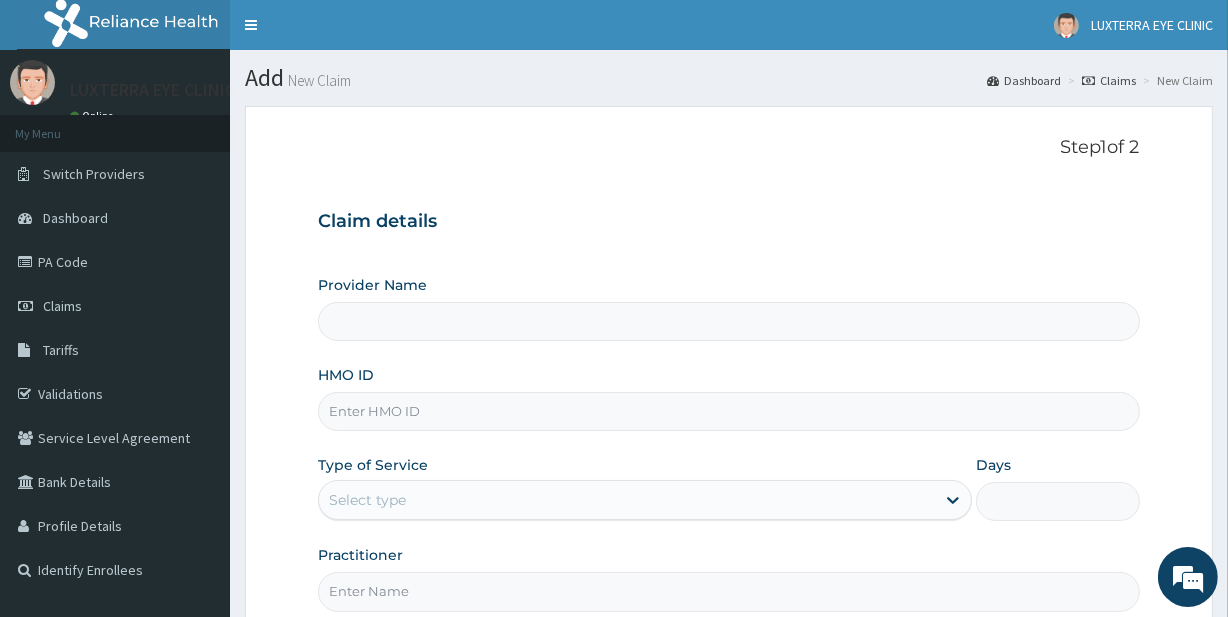 type on "LUXTERRA EYE CLINIC" 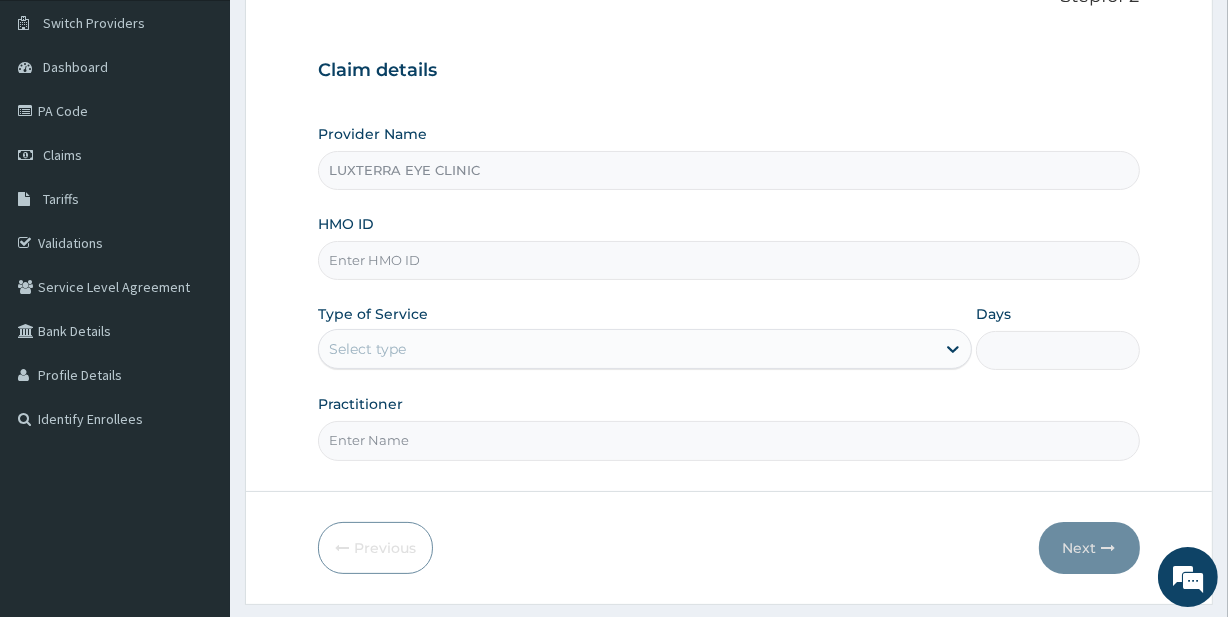 scroll, scrollTop: 171, scrollLeft: 0, axis: vertical 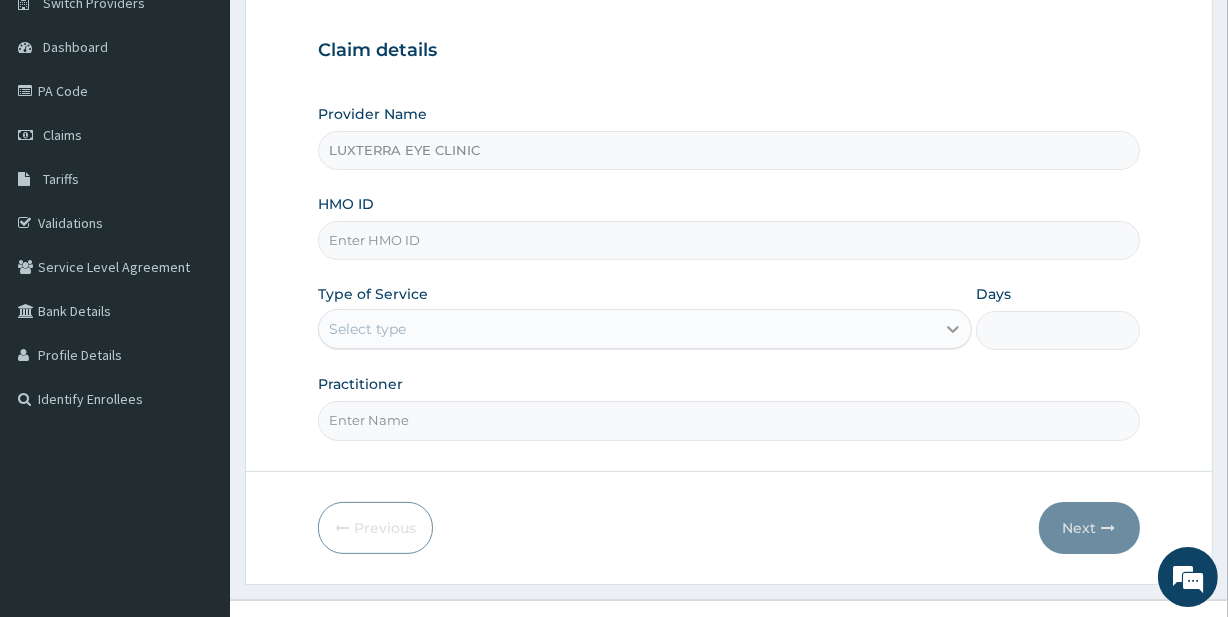 click 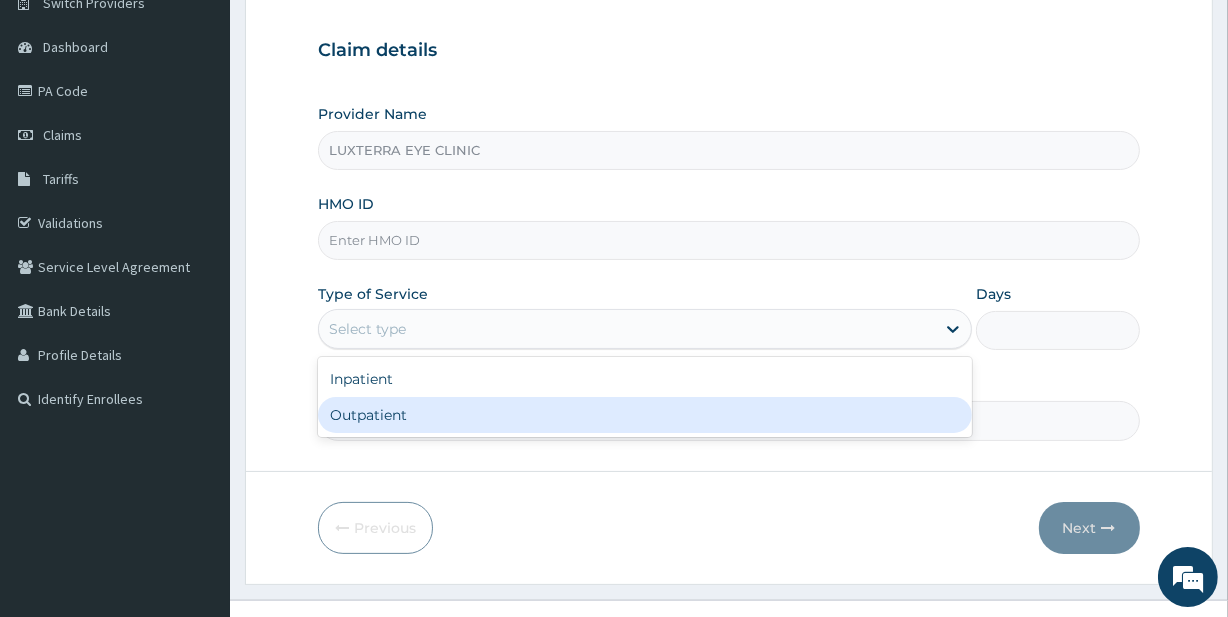 click on "Outpatient" at bounding box center (645, 415) 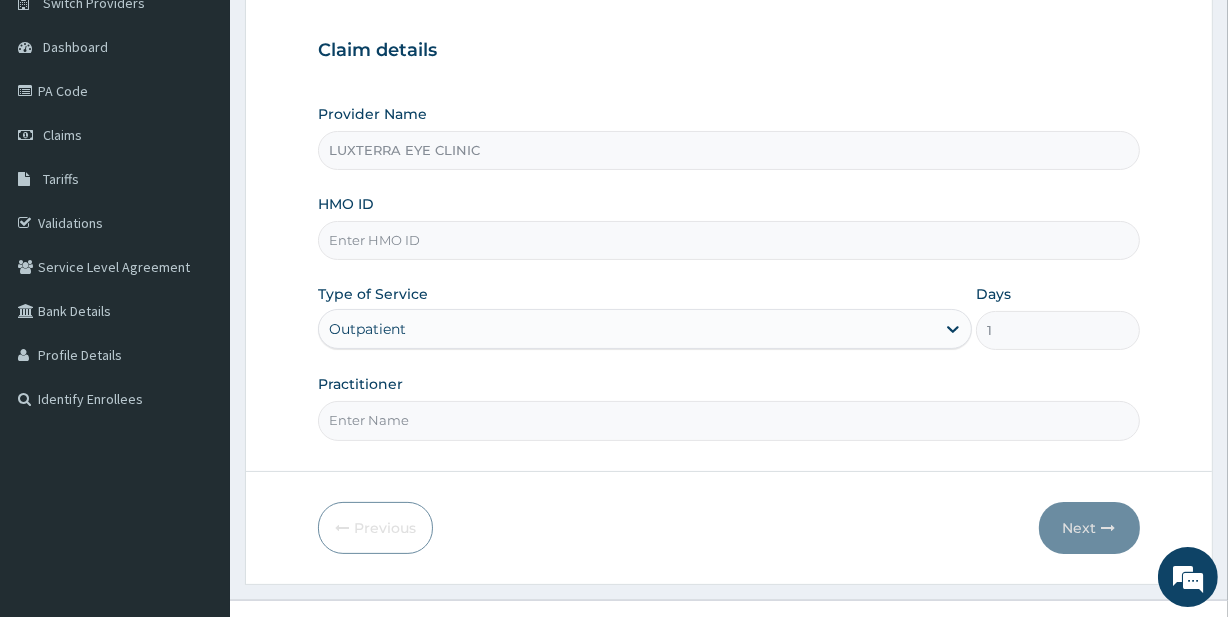 click on "Practitioner" at bounding box center [728, 420] 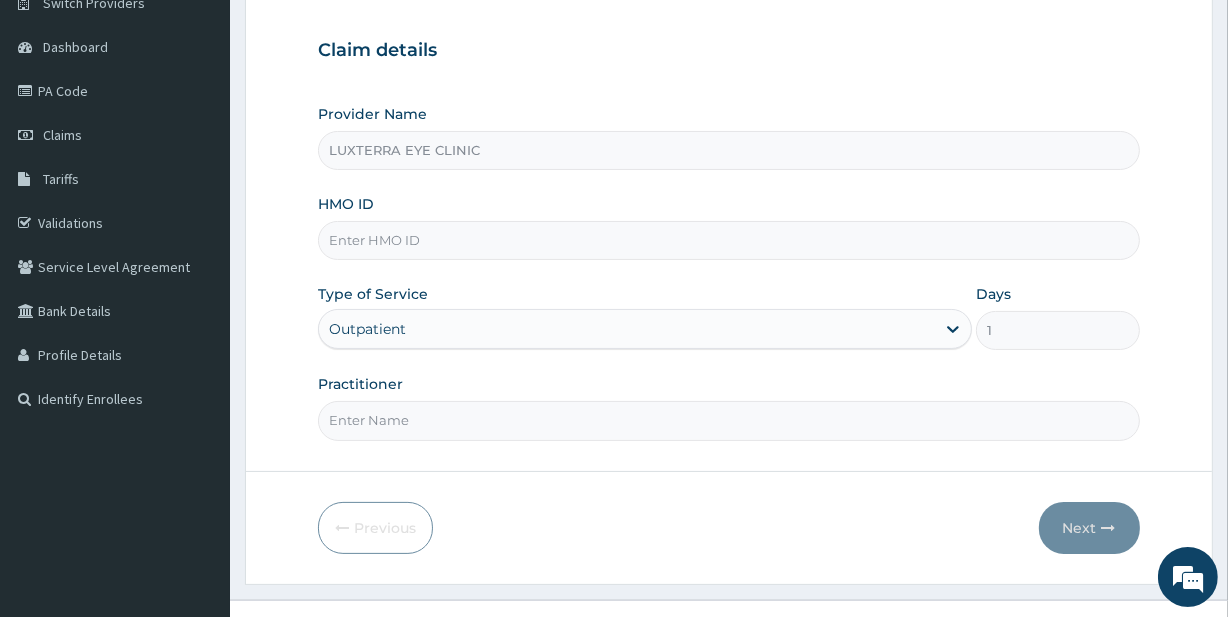 scroll, scrollTop: 0, scrollLeft: 0, axis: both 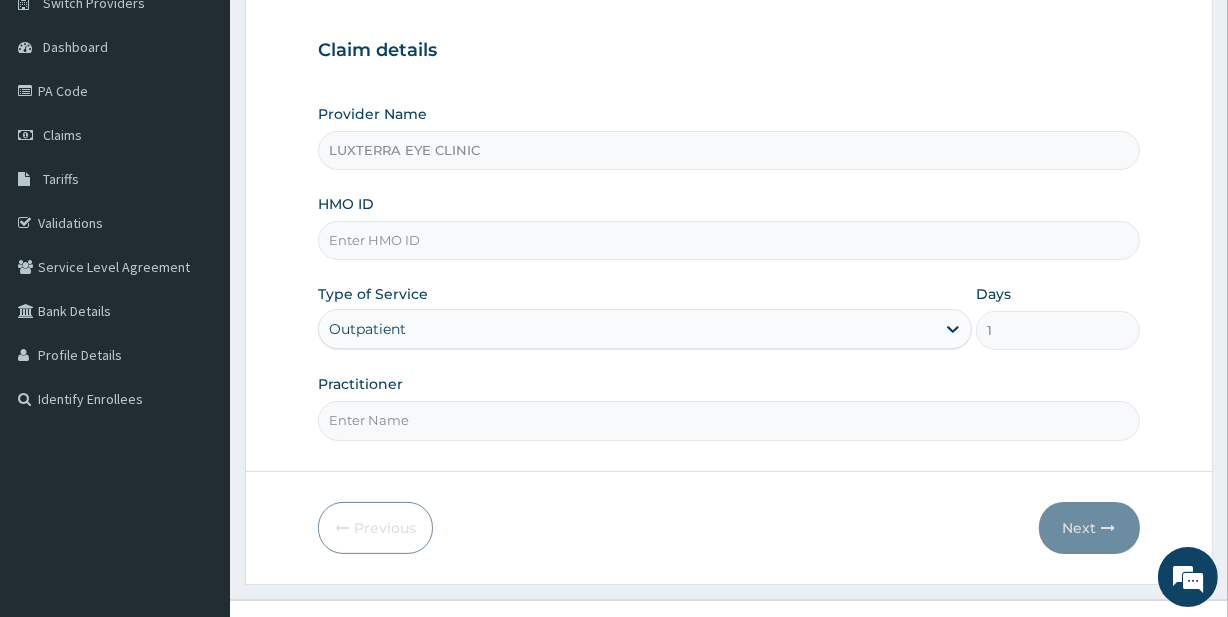 type on "Dr Evoegbulem" 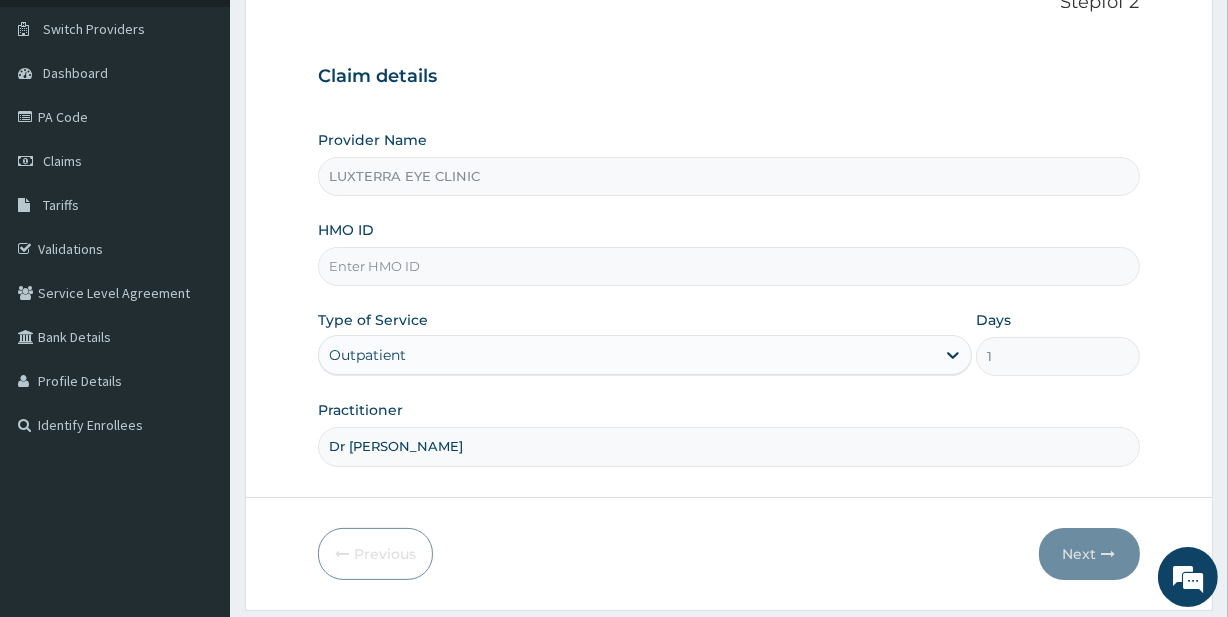 scroll, scrollTop: 149, scrollLeft: 0, axis: vertical 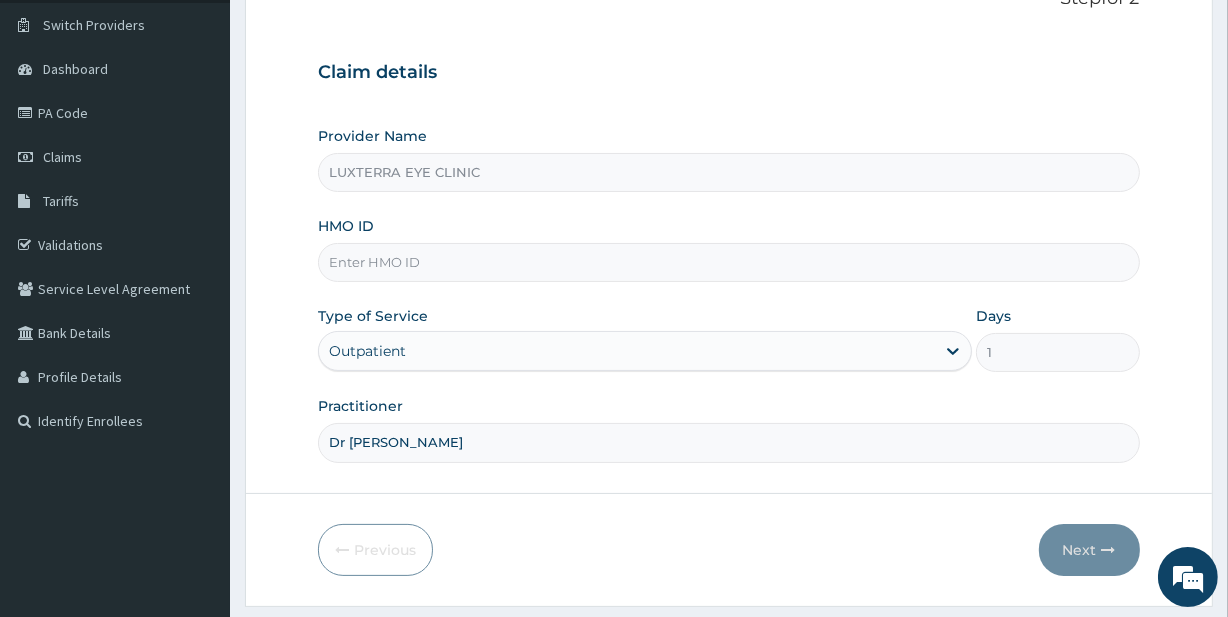 click on "HMO ID" at bounding box center [728, 262] 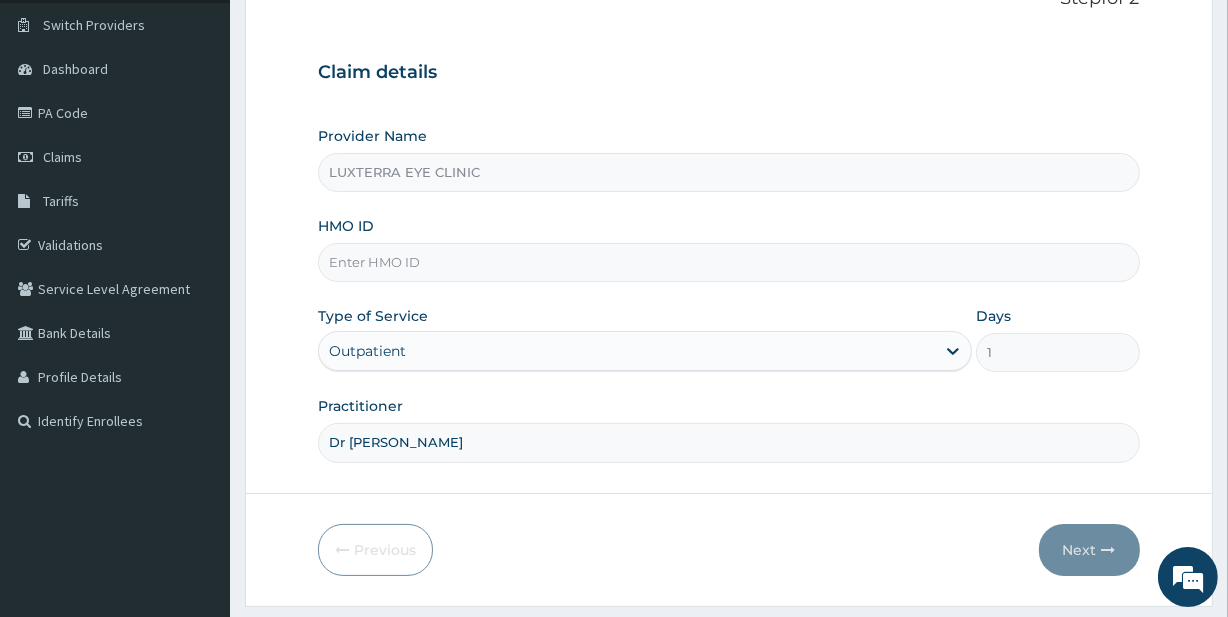 type on "p" 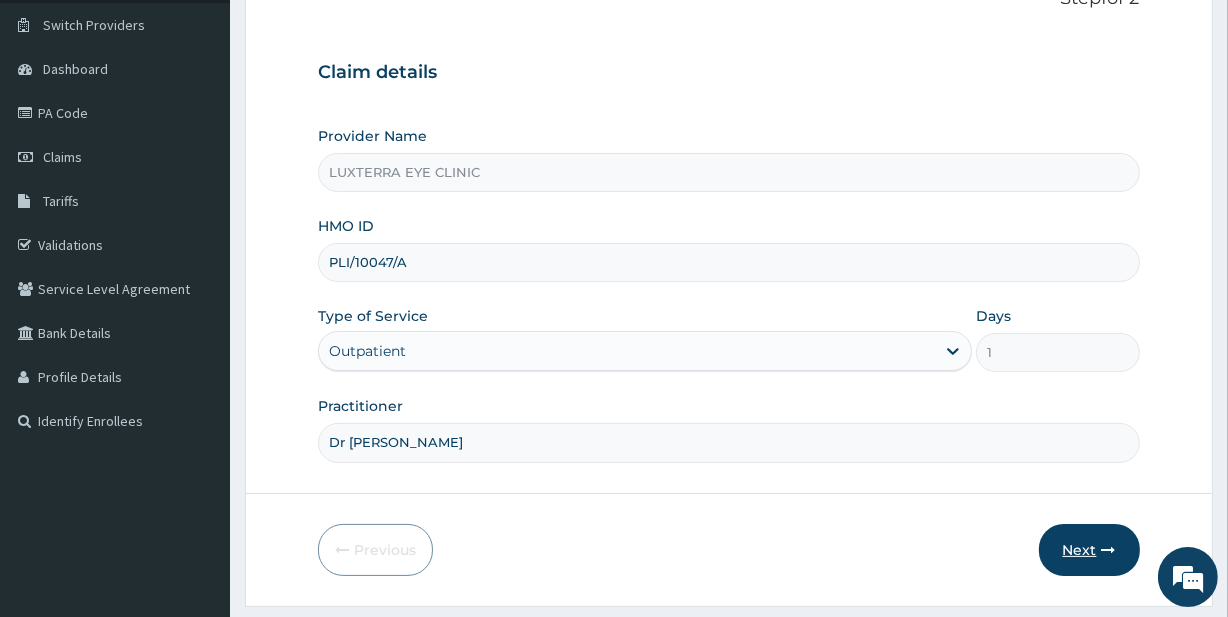 type on "PLI/10047/A" 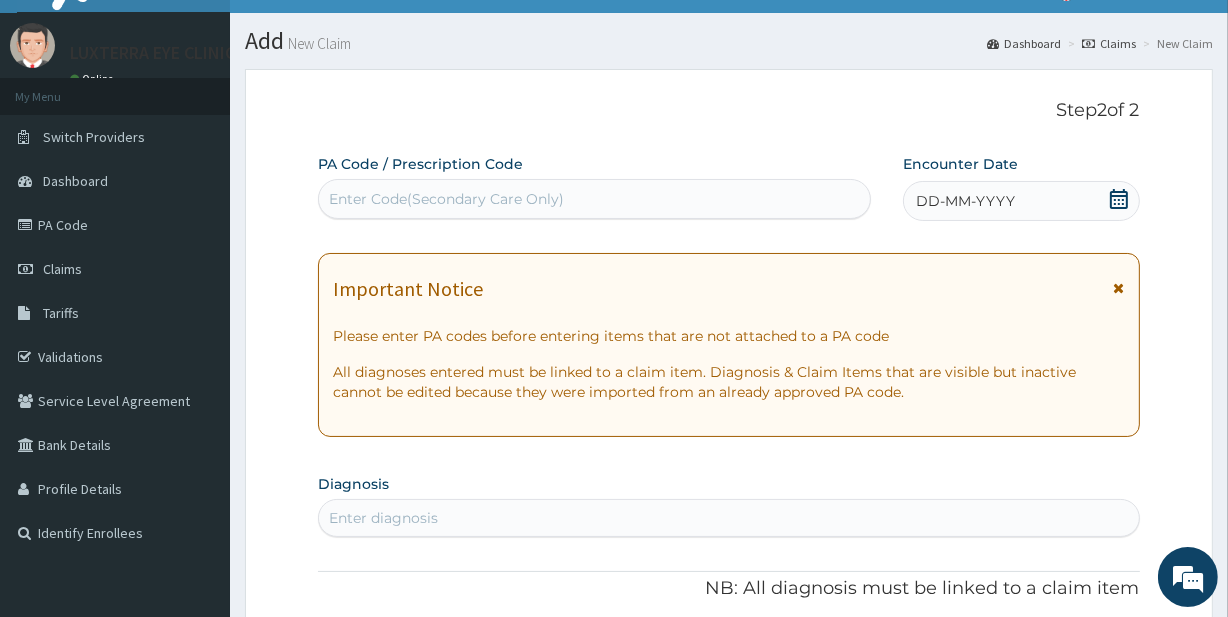 scroll, scrollTop: 35, scrollLeft: 0, axis: vertical 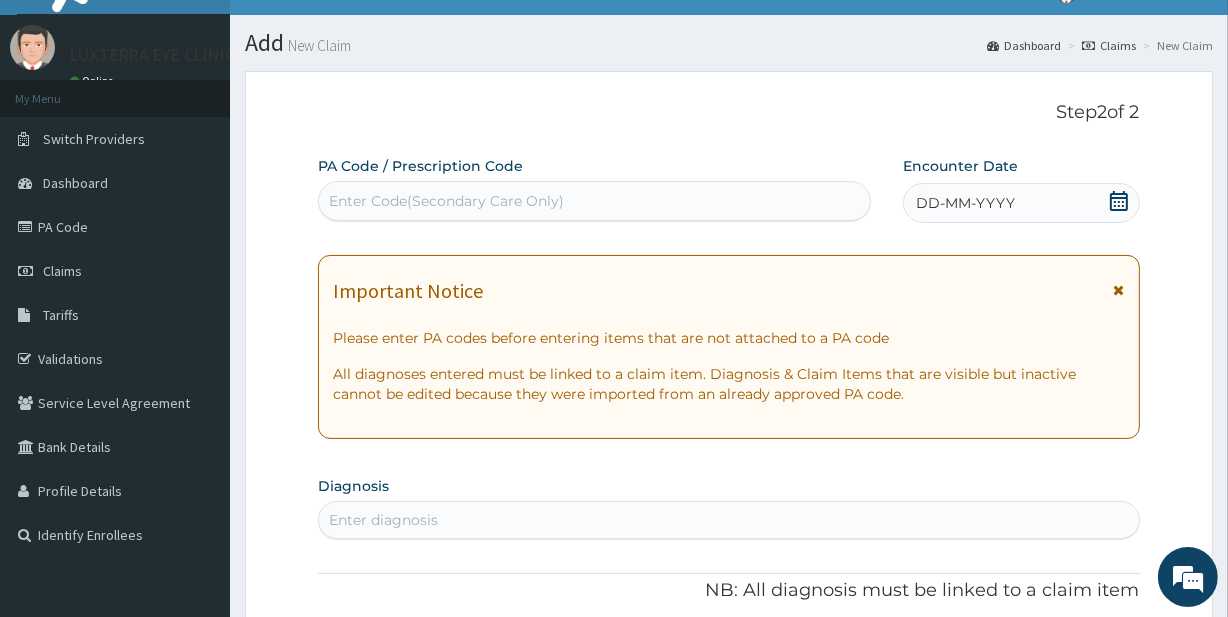 click on "Enter Code(Secondary Care Only)" at bounding box center [594, 201] 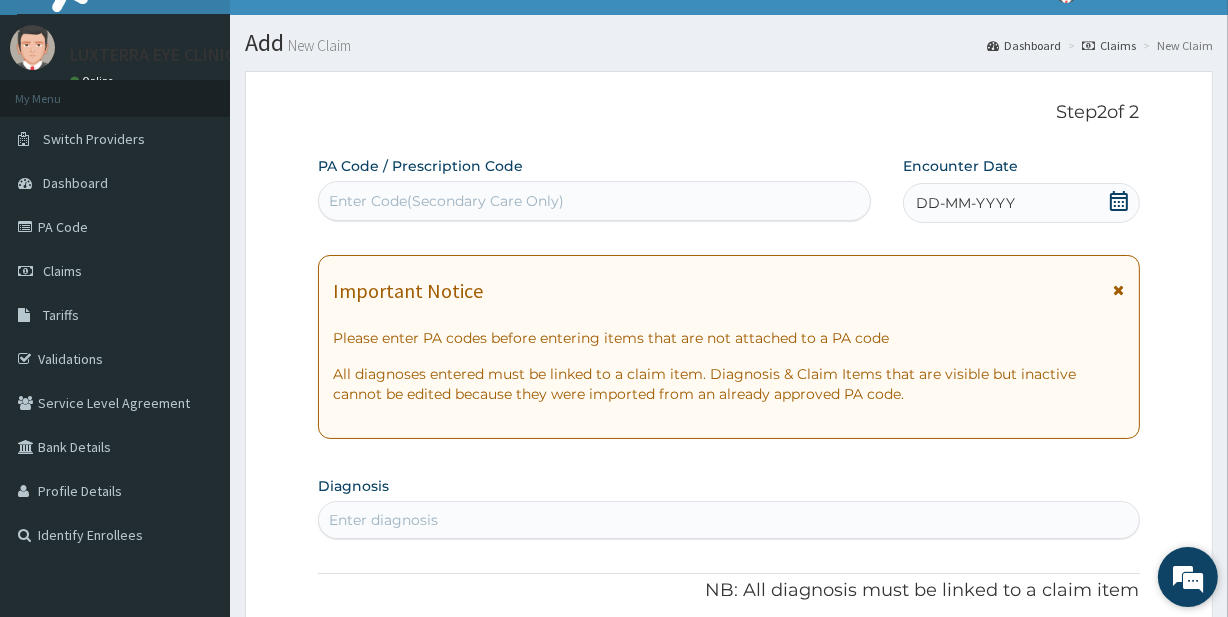 click at bounding box center [1188, 577] 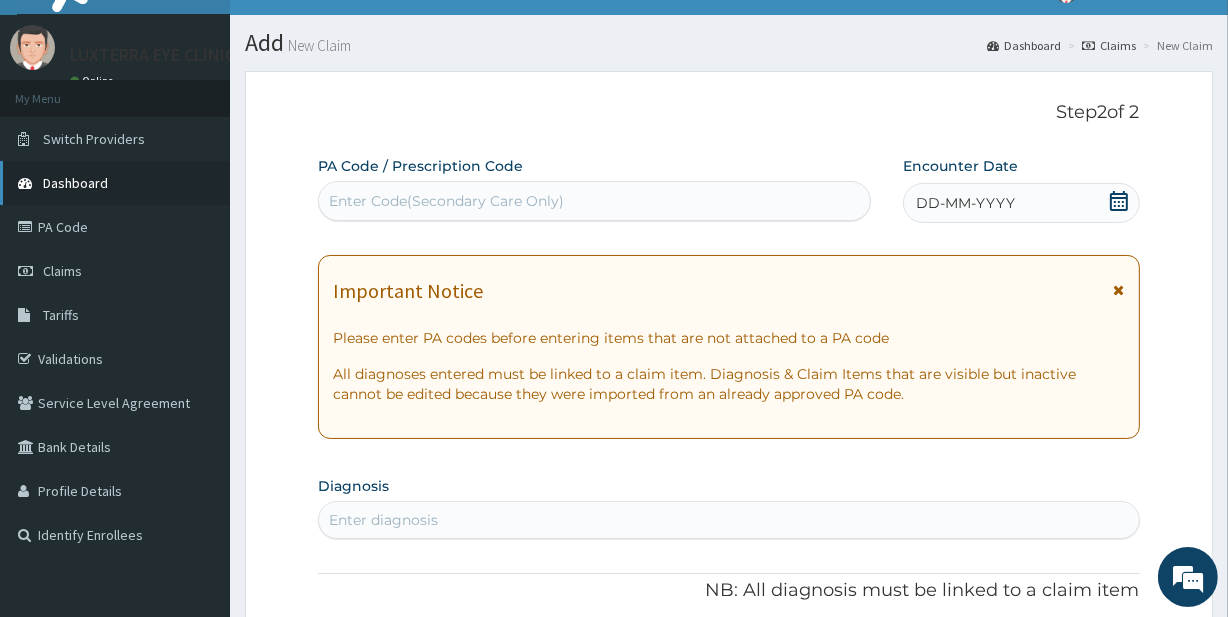 click on "Dashboard" at bounding box center (75, 183) 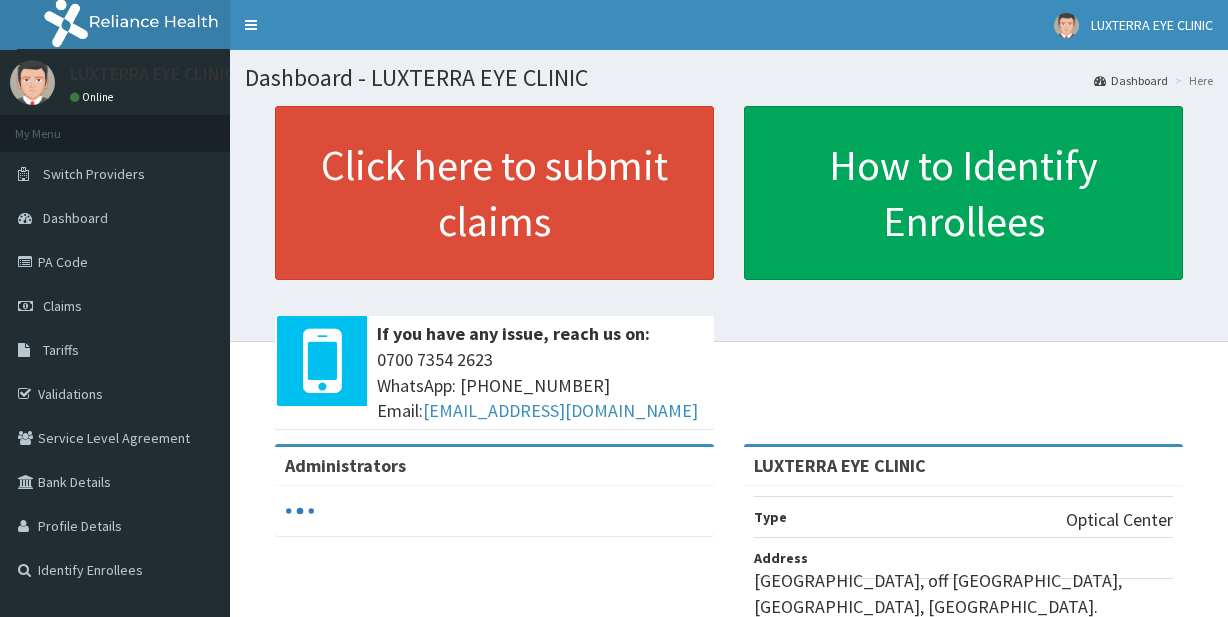 scroll, scrollTop: 0, scrollLeft: 0, axis: both 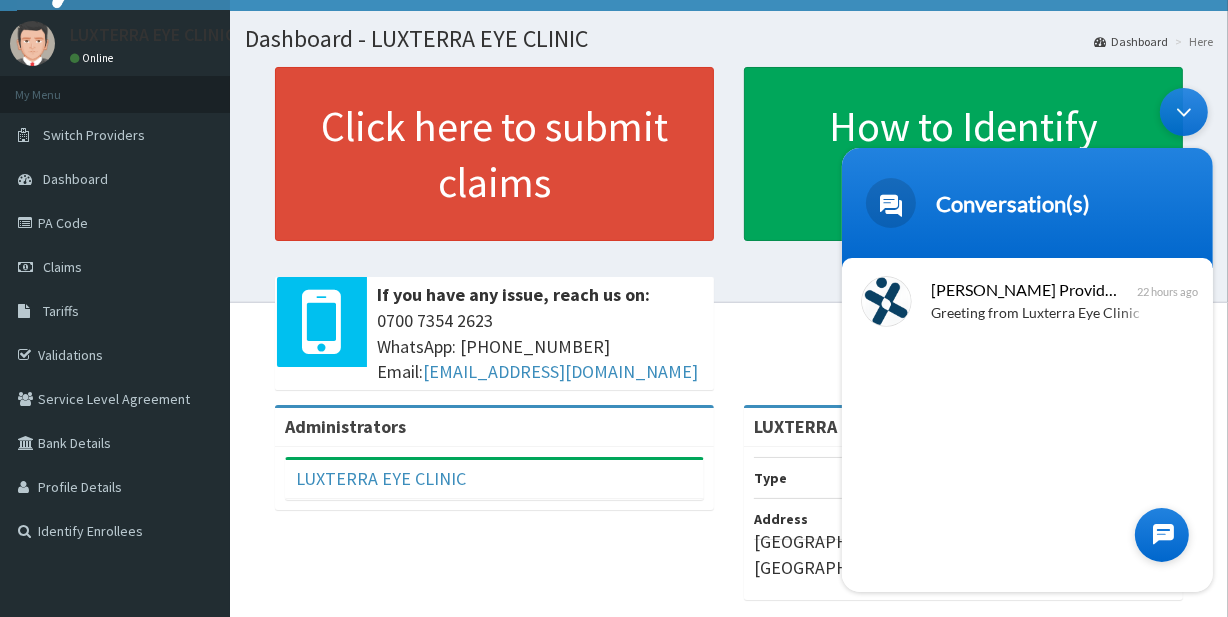 click at bounding box center (1161, 534) 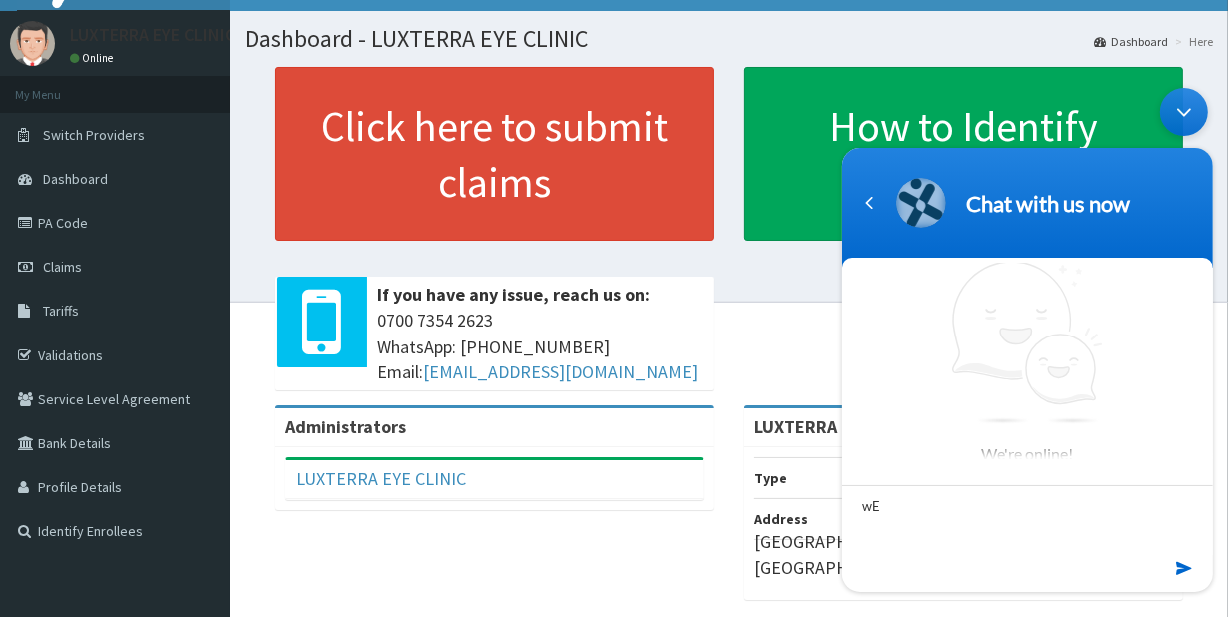 type on "w" 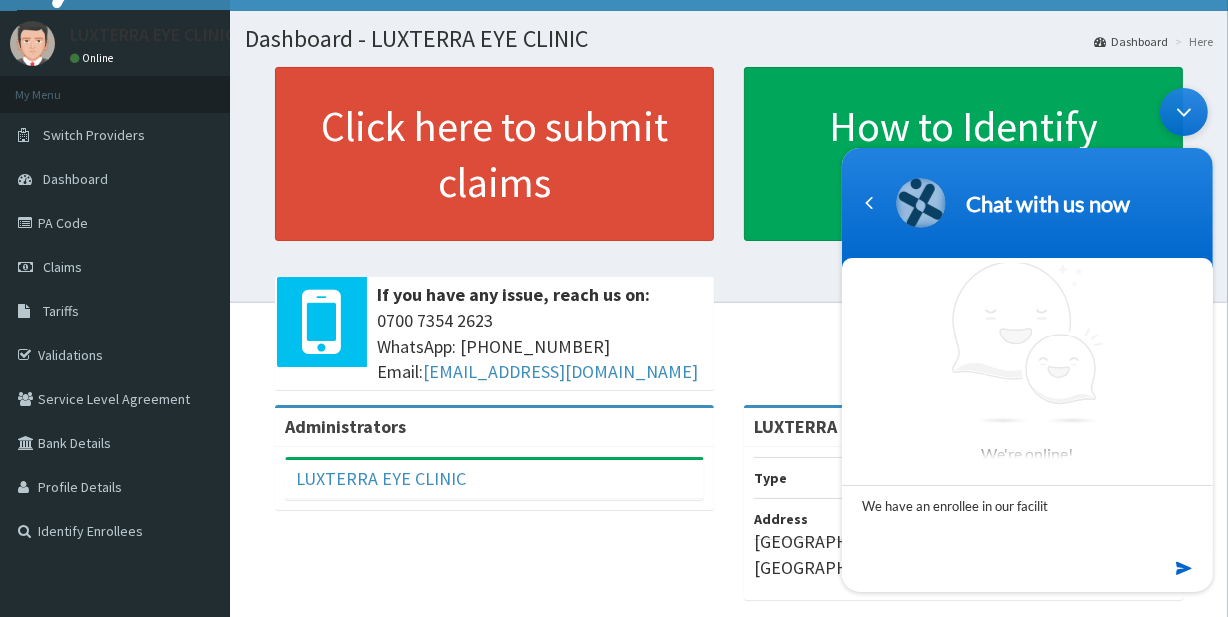type on "We have an enrollee in our facility" 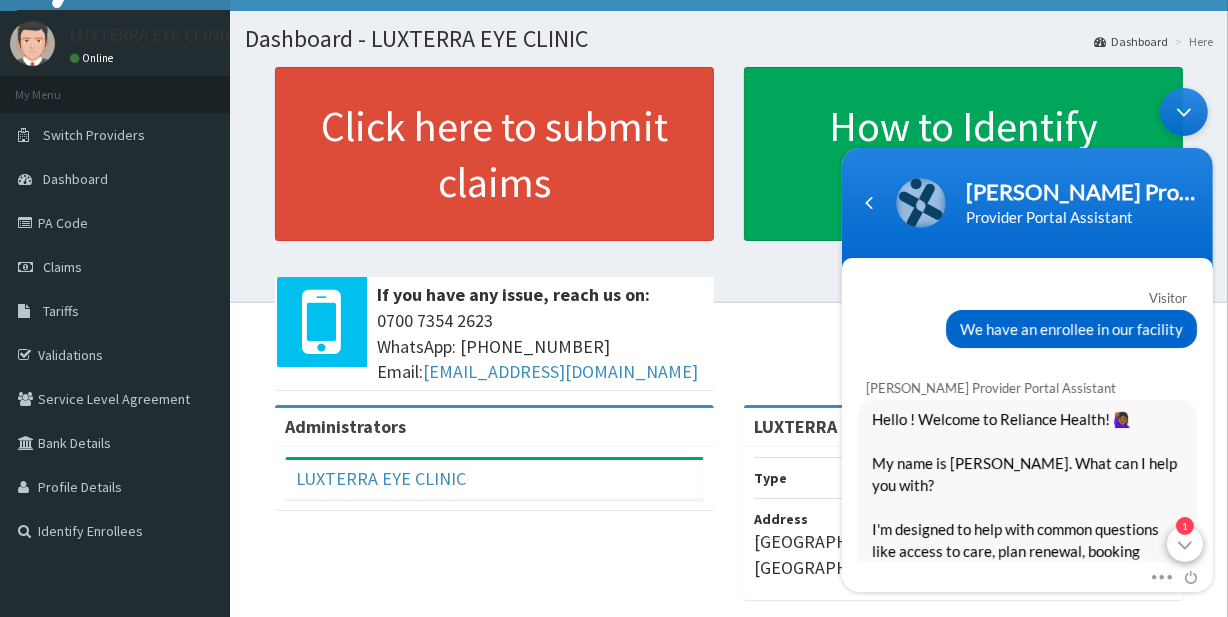 scroll, scrollTop: 320, scrollLeft: 0, axis: vertical 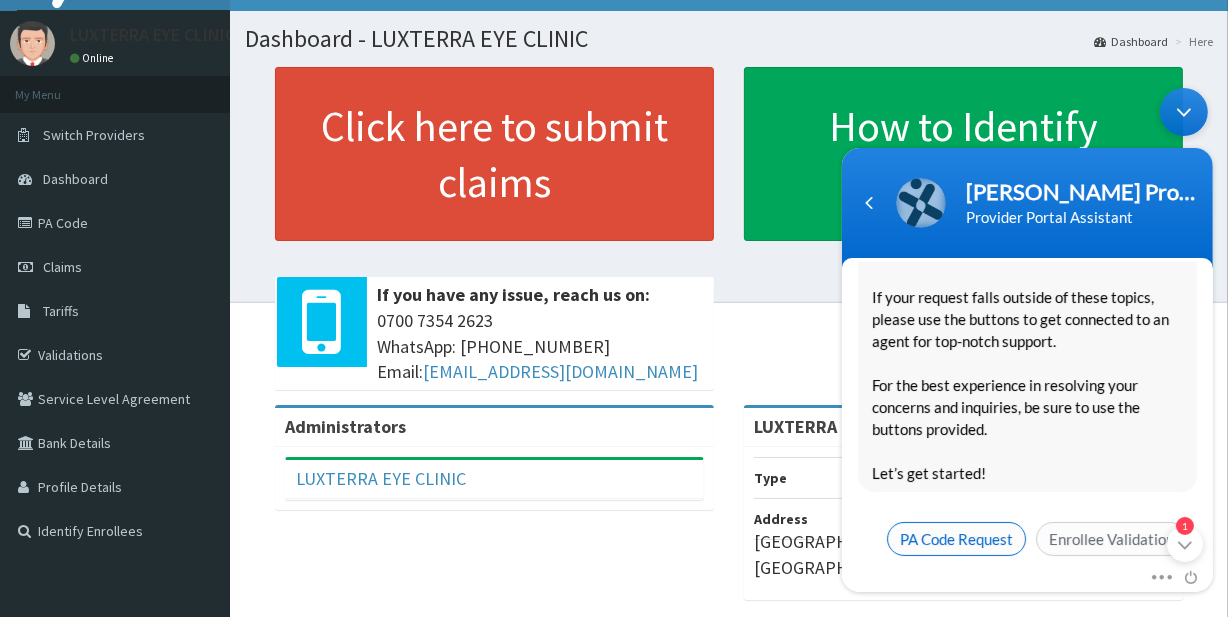 click on "PA Code Request" at bounding box center (955, 538) 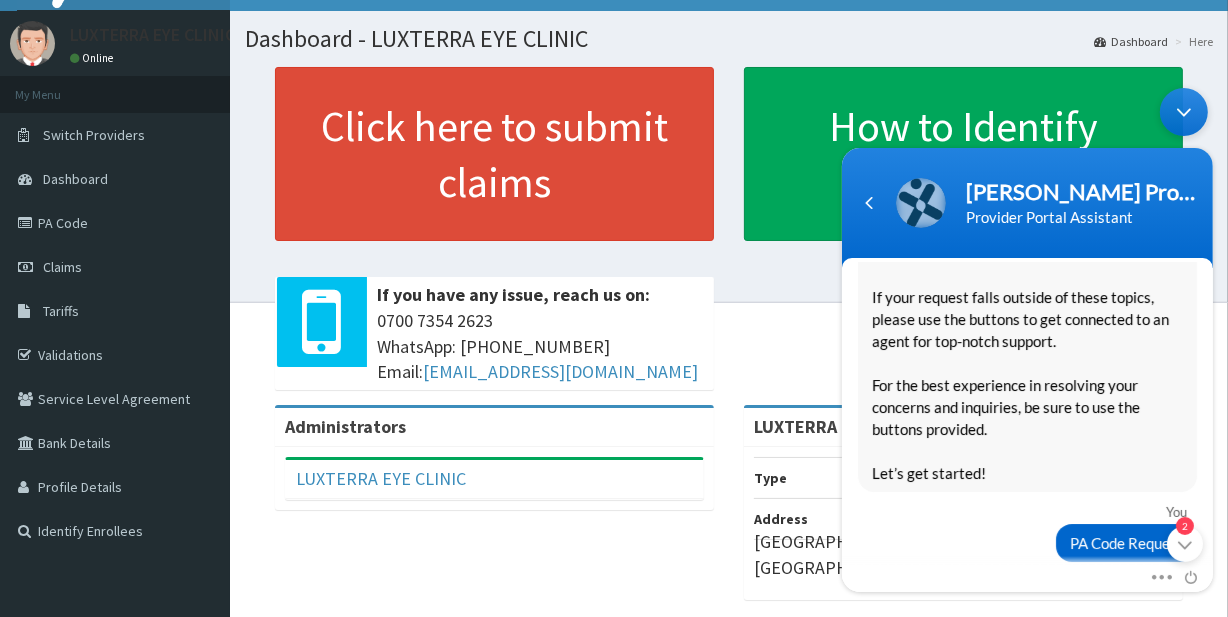 scroll, scrollTop: 491, scrollLeft: 0, axis: vertical 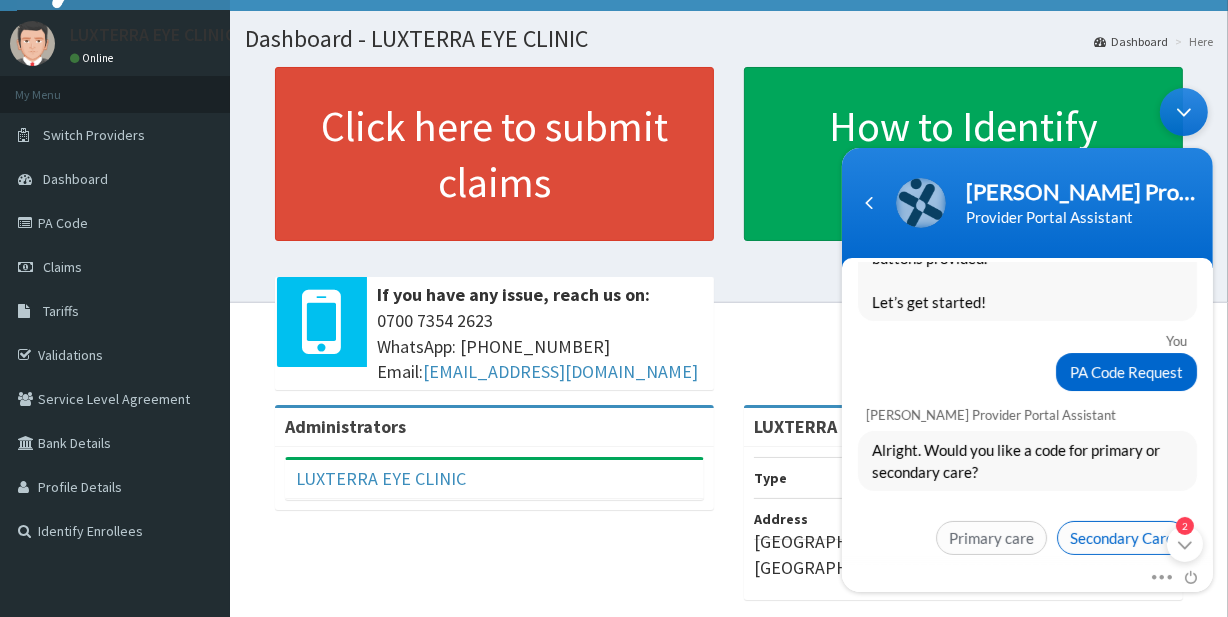 click on "Secondary Care" at bounding box center (1121, 537) 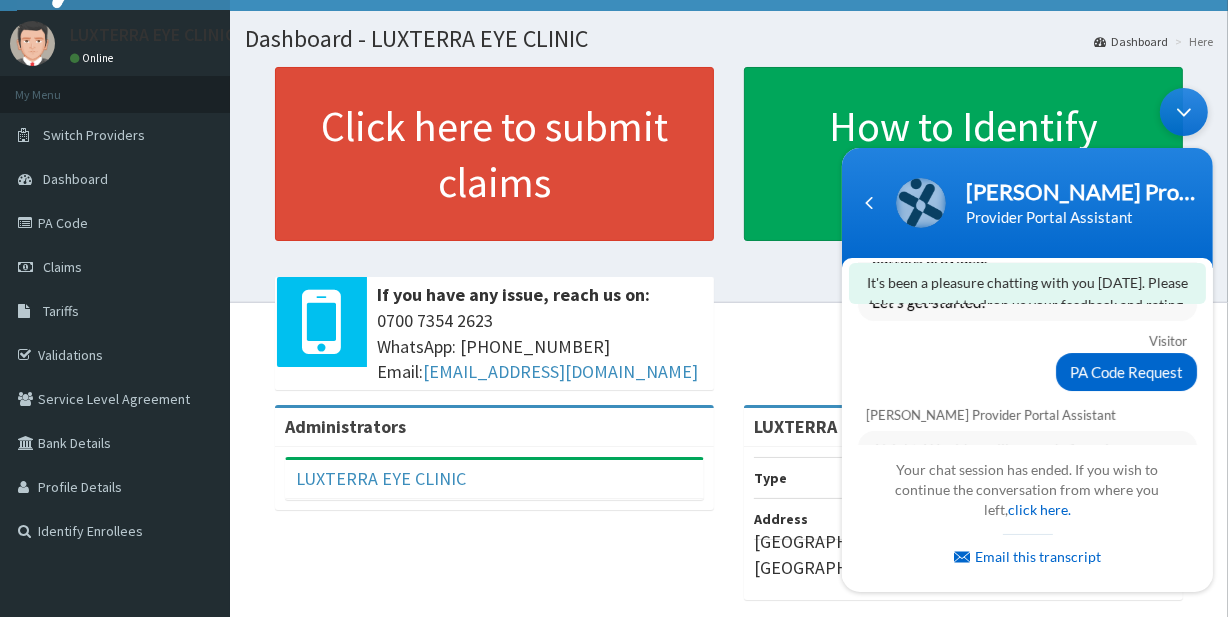 scroll, scrollTop: 1262, scrollLeft: 0, axis: vertical 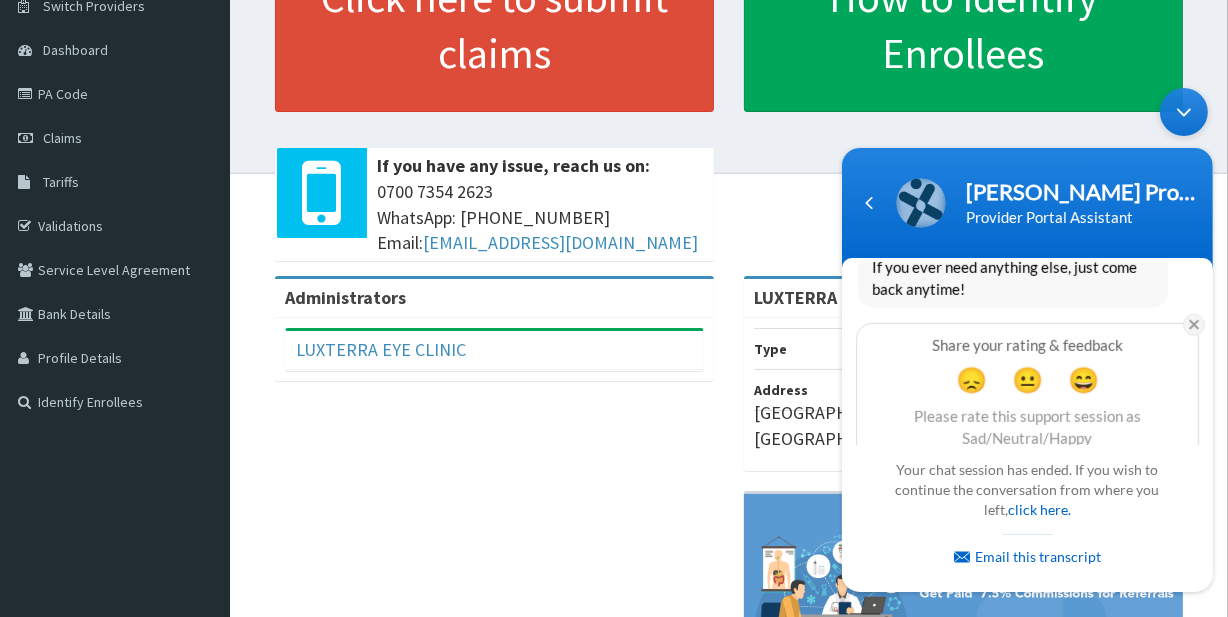 click at bounding box center [1193, 324] 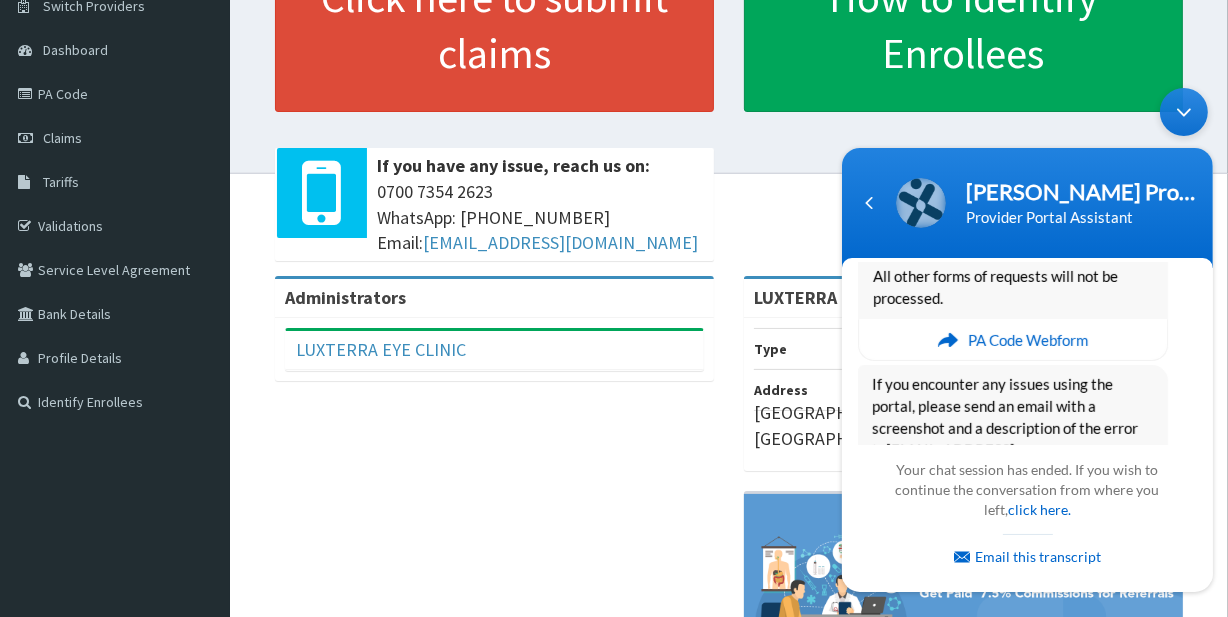 scroll, scrollTop: 863, scrollLeft: 0, axis: vertical 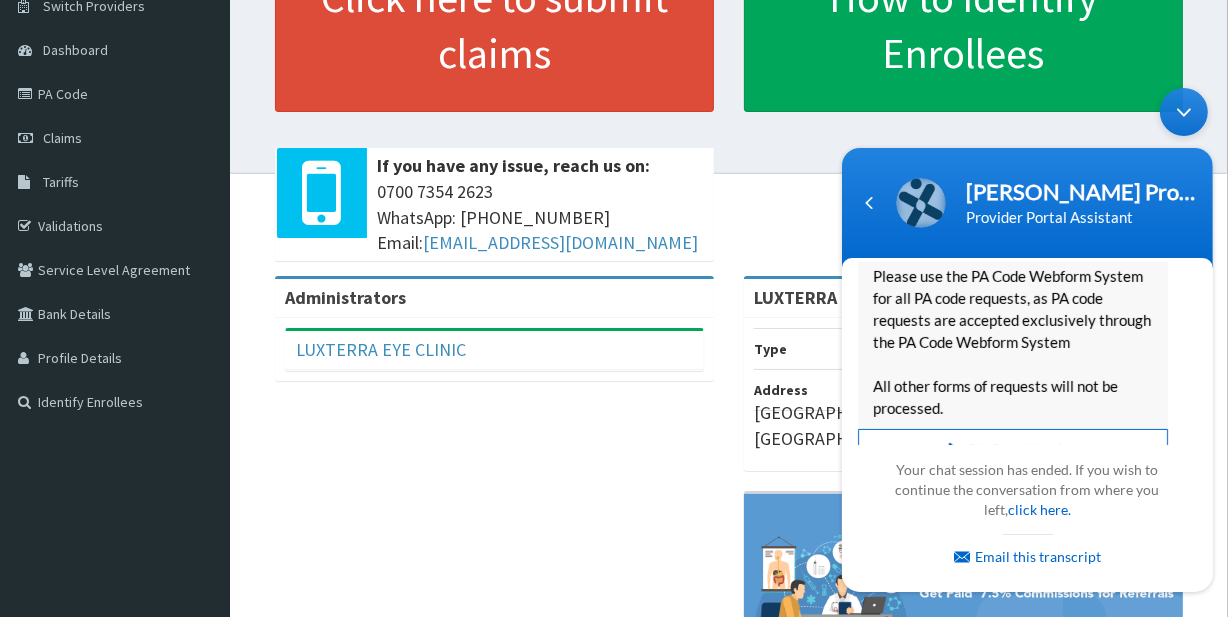click on "PA Code Webform" at bounding box center [1027, 449] 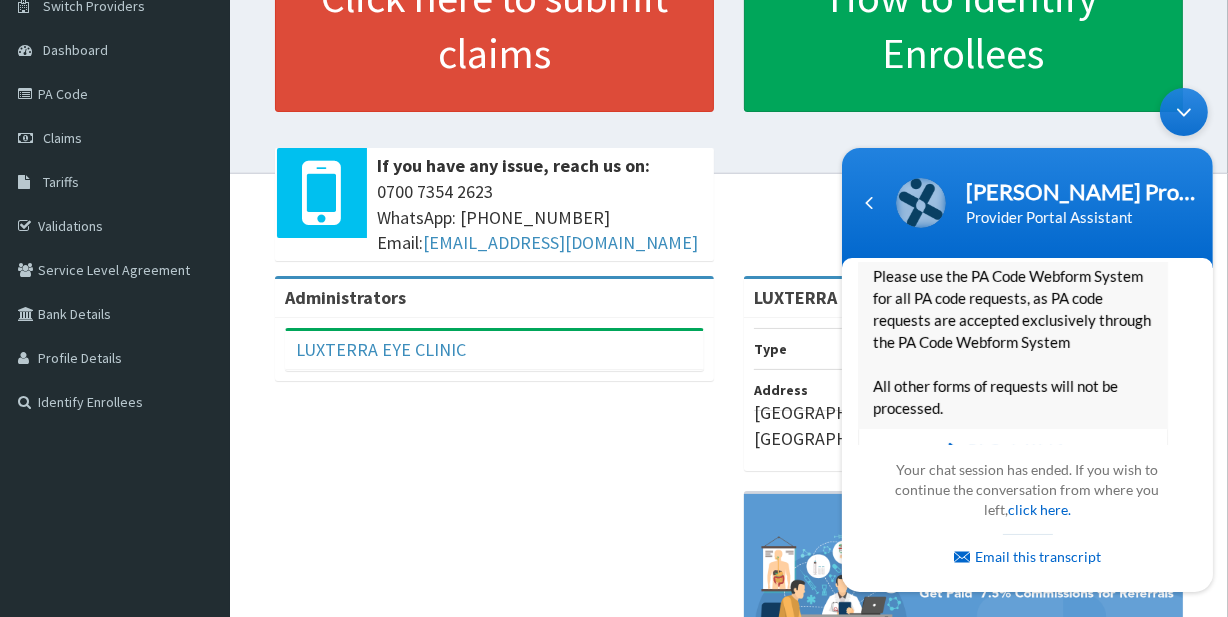 click on "Administrators
LUXTERRA EYE CLINIC Full Name   LUXTERRA EYE CLINIC Email Address   luxterraeyeclinic@gmail.com Roles   PROVIDER_MEDICAL_DIRECTOR
LUXTERRA EYE CLINIC
Type   Optical Center
Address   Suite 22, Hilltop Plaza, off Elitor Junction, Trans-Woji road, Port Harcourt." at bounding box center [729, 510] 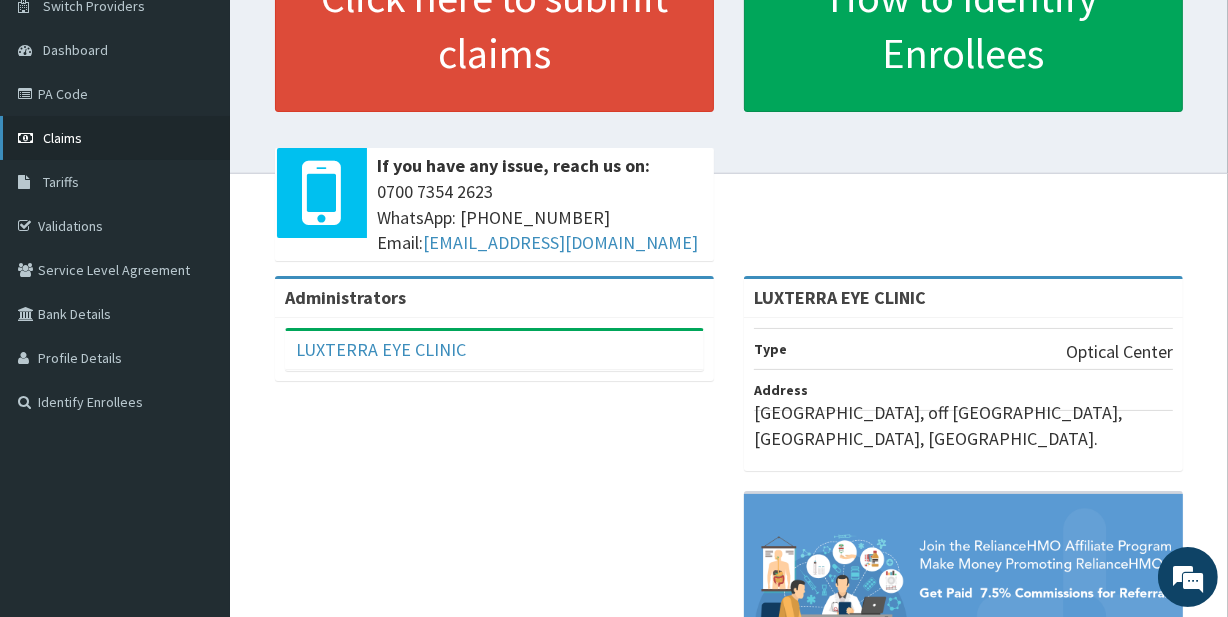 click on "Claims" at bounding box center [62, 138] 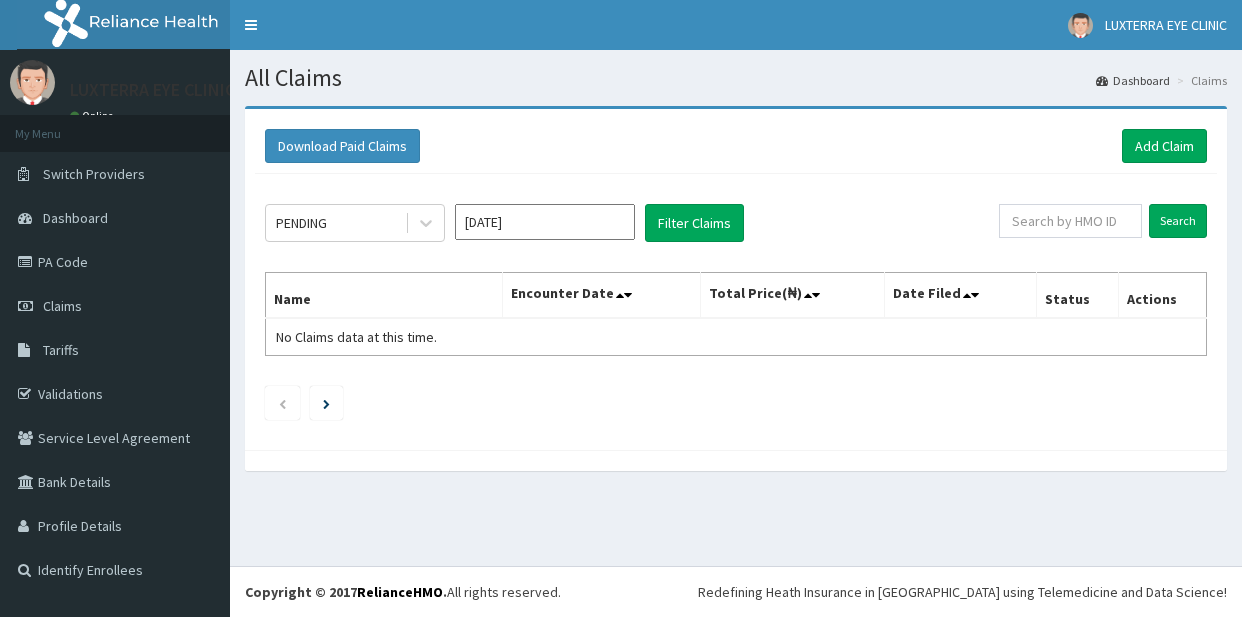 scroll, scrollTop: 0, scrollLeft: 0, axis: both 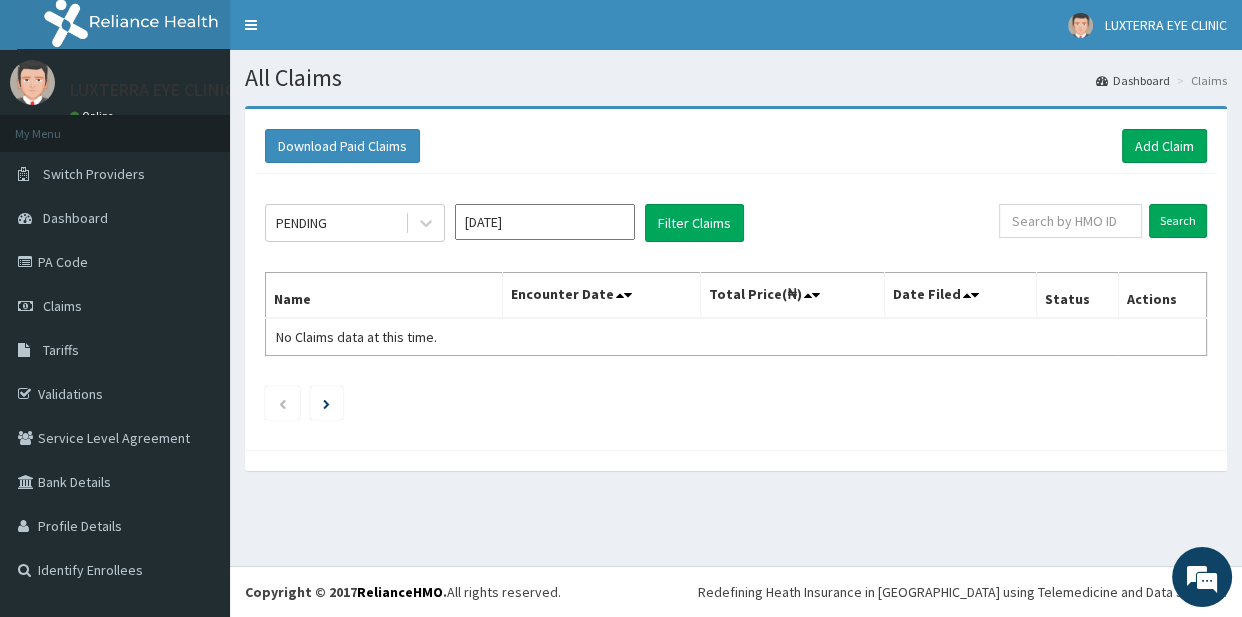 drag, startPoint x: 1237, startPoint y: 280, endPoint x: 1240, endPoint y: 330, distance: 50.08992 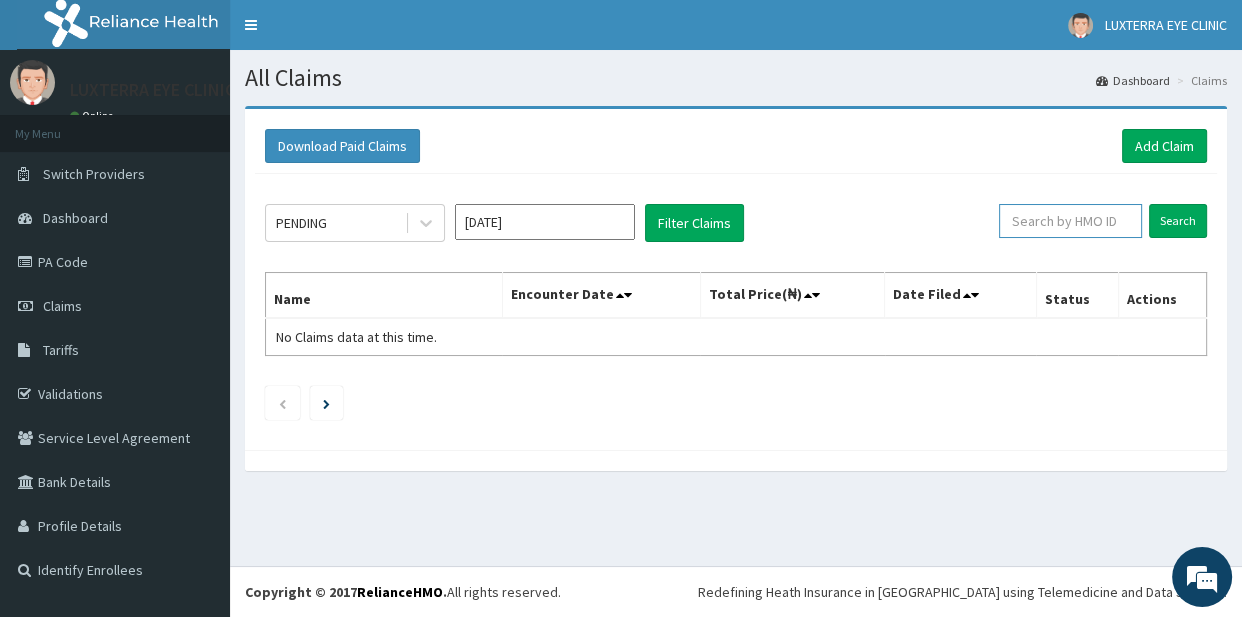 click at bounding box center (1070, 221) 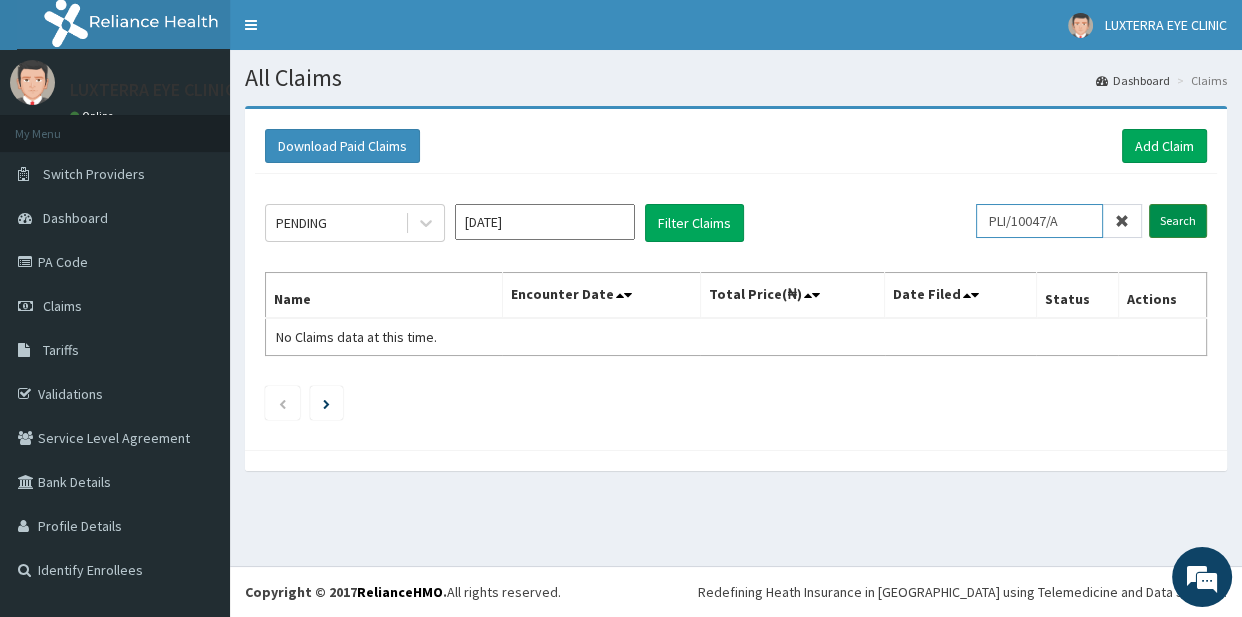 type on "PLI/10047/A" 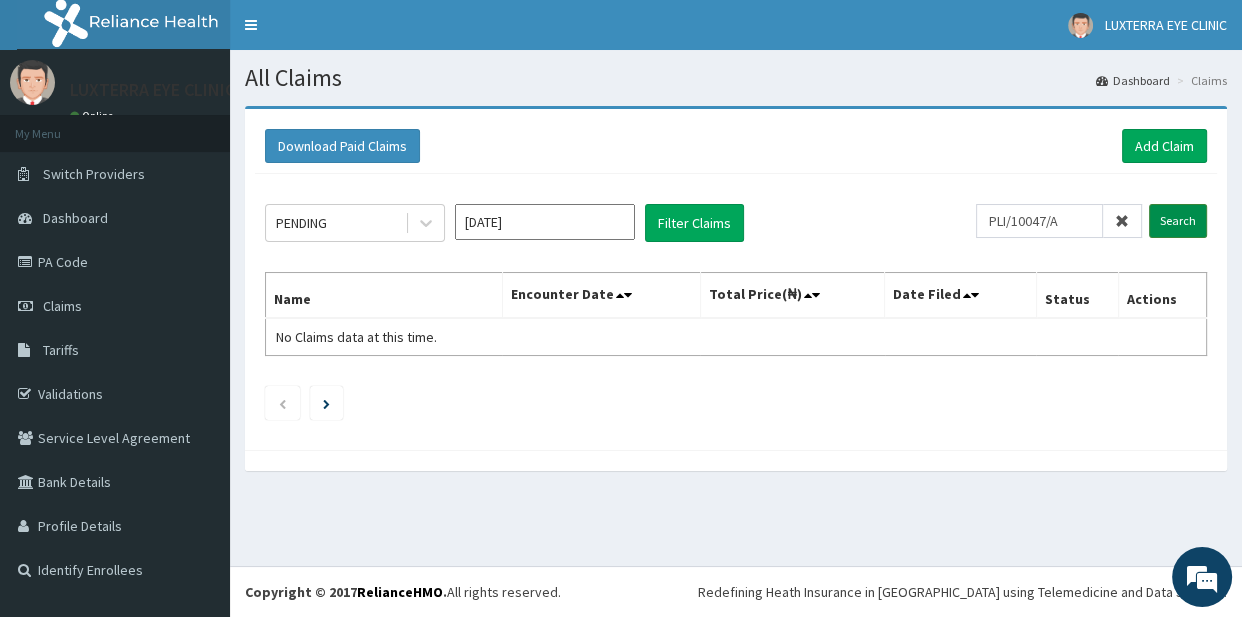 click on "Search" at bounding box center (1178, 221) 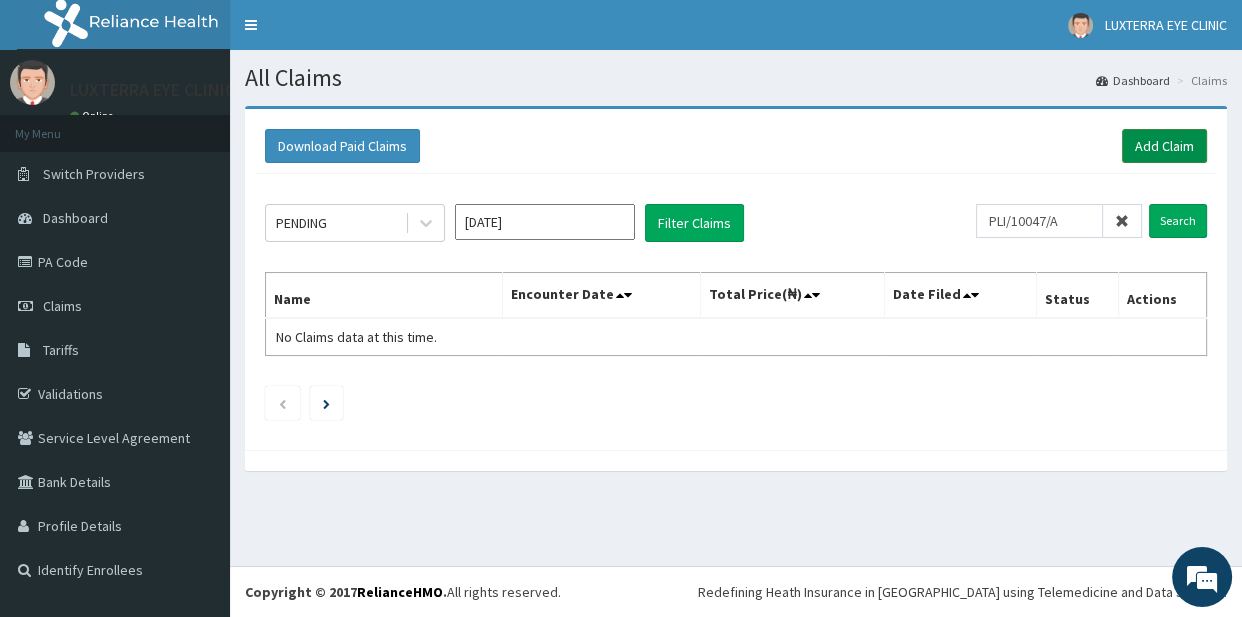click on "Add Claim" at bounding box center (1164, 146) 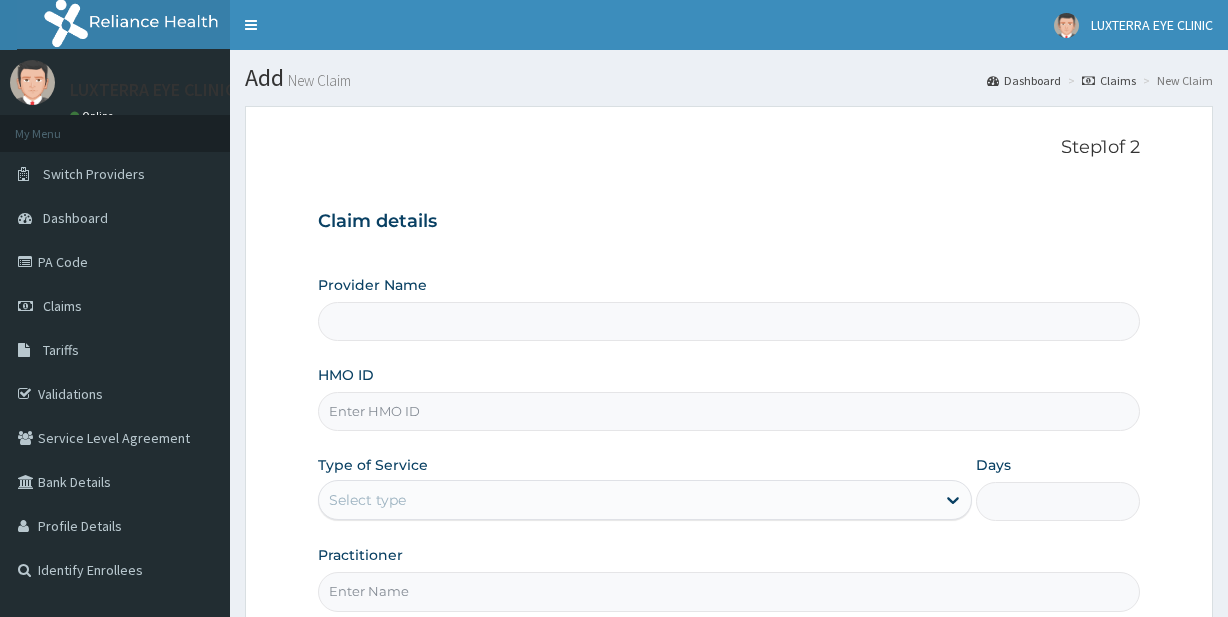 scroll, scrollTop: 0, scrollLeft: 0, axis: both 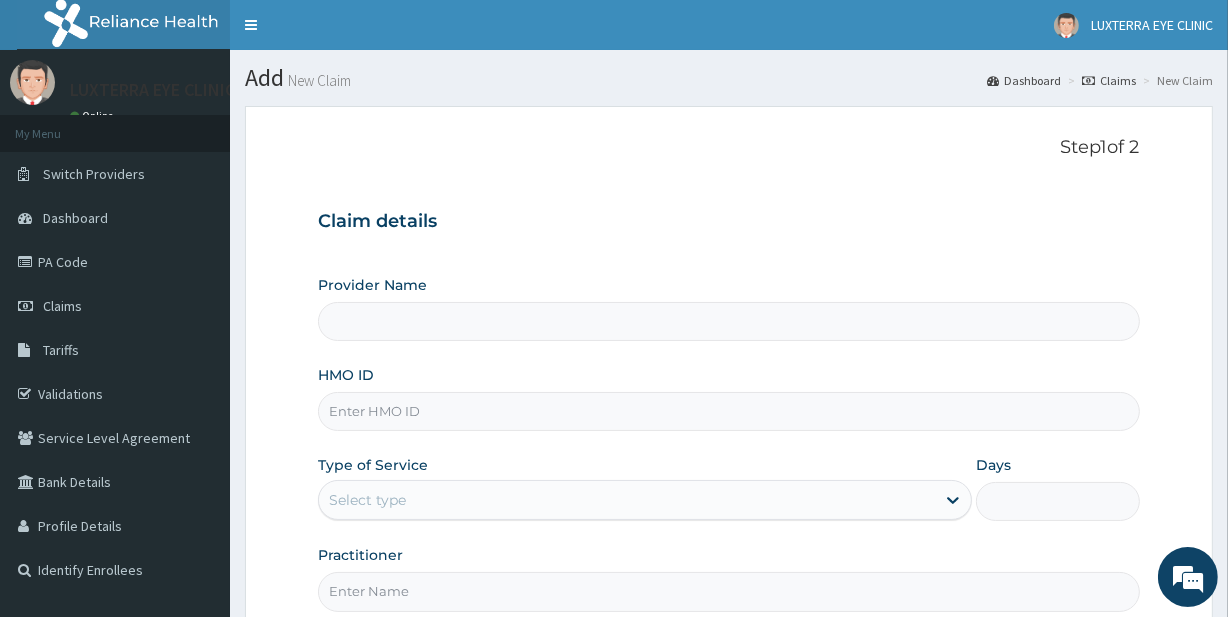 type on "LUXTERRA EYE CLINIC" 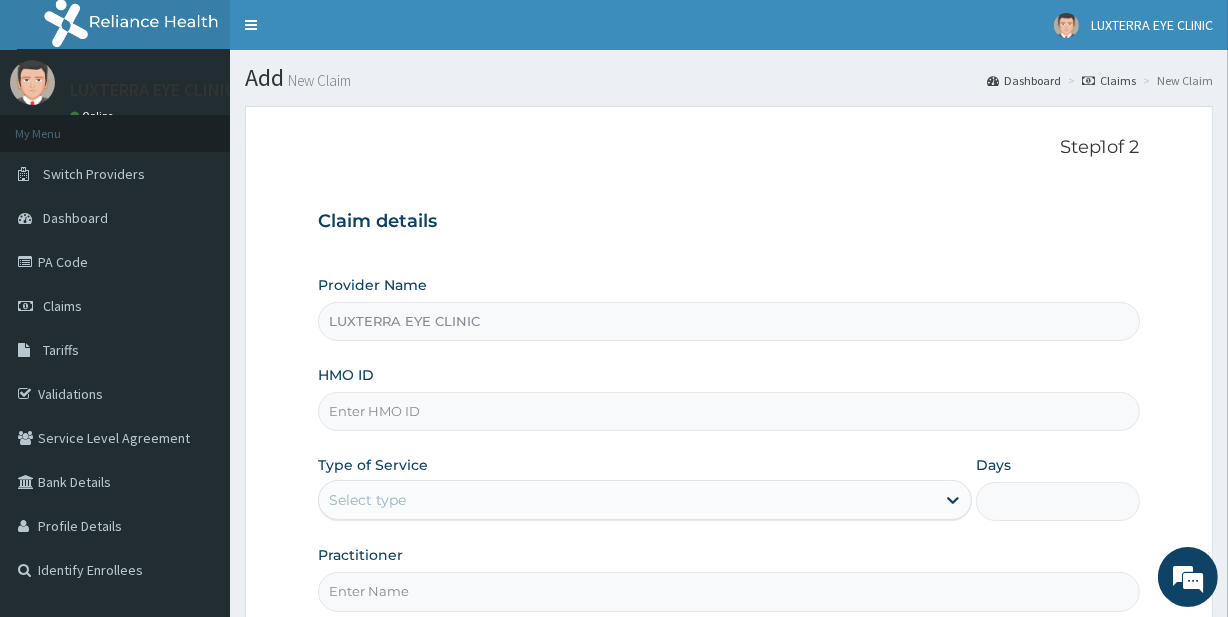 scroll, scrollTop: 0, scrollLeft: 0, axis: both 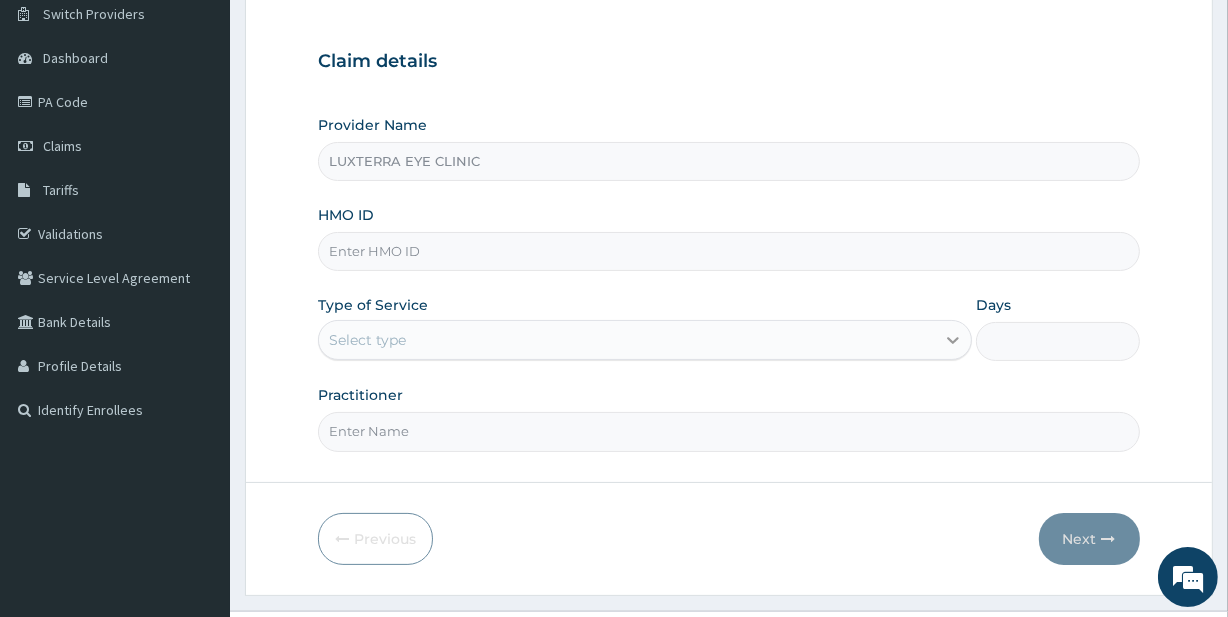 click 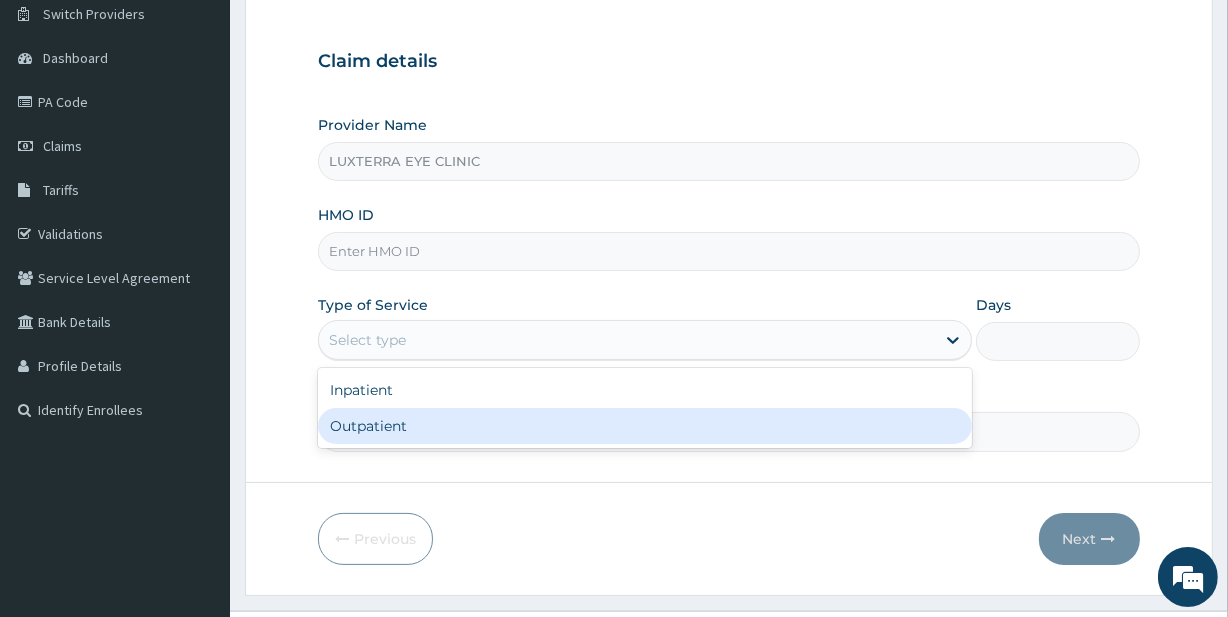 click on "Outpatient" at bounding box center [645, 426] 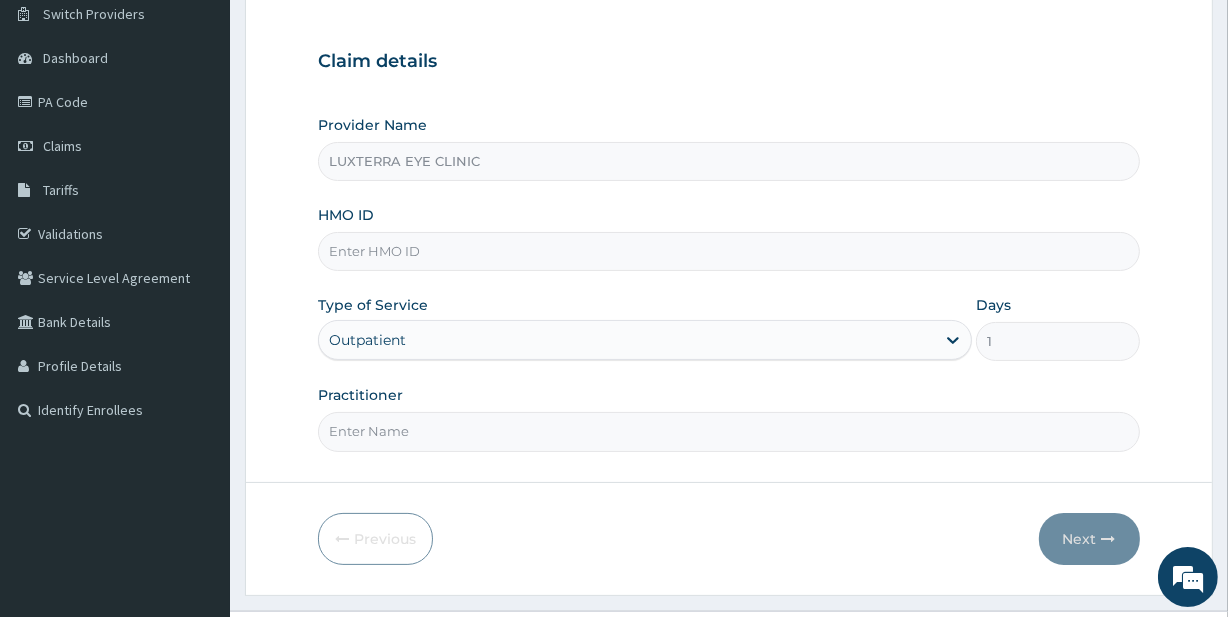 click on "Practitioner" at bounding box center (728, 431) 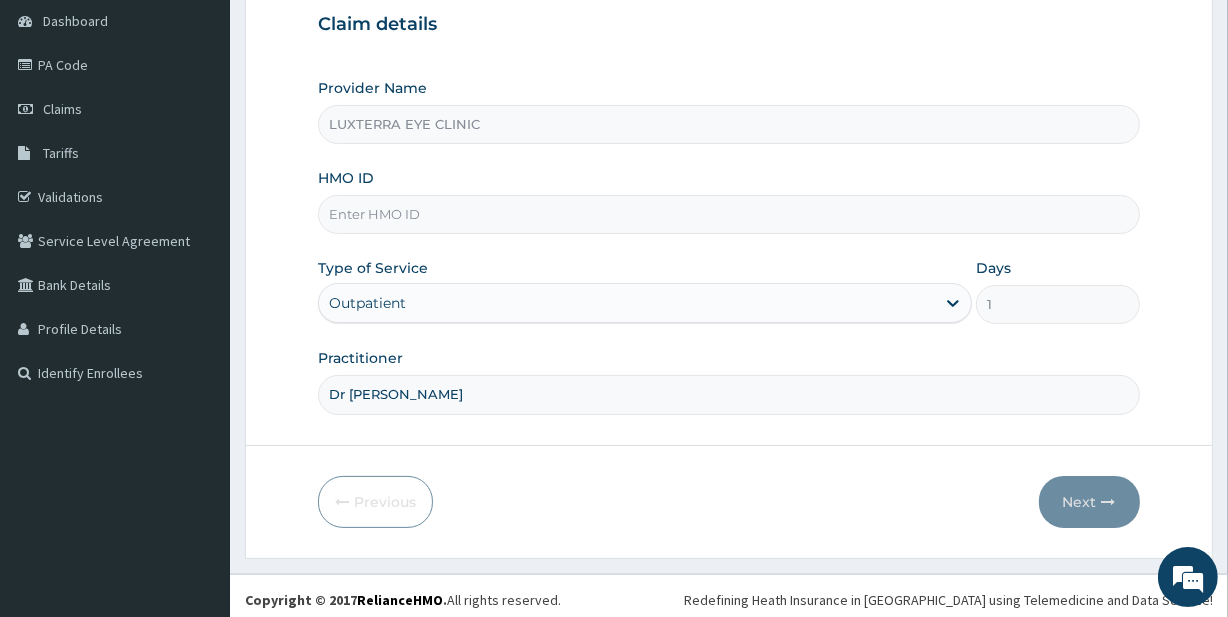 scroll, scrollTop: 202, scrollLeft: 0, axis: vertical 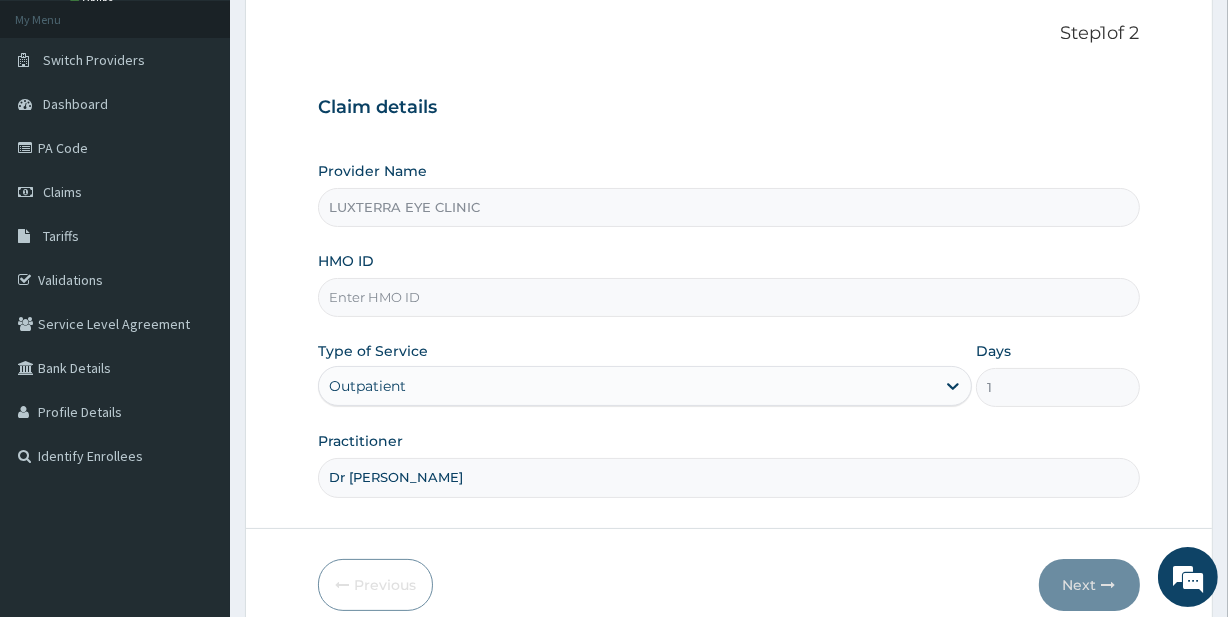 click on "HMO ID" at bounding box center [728, 297] 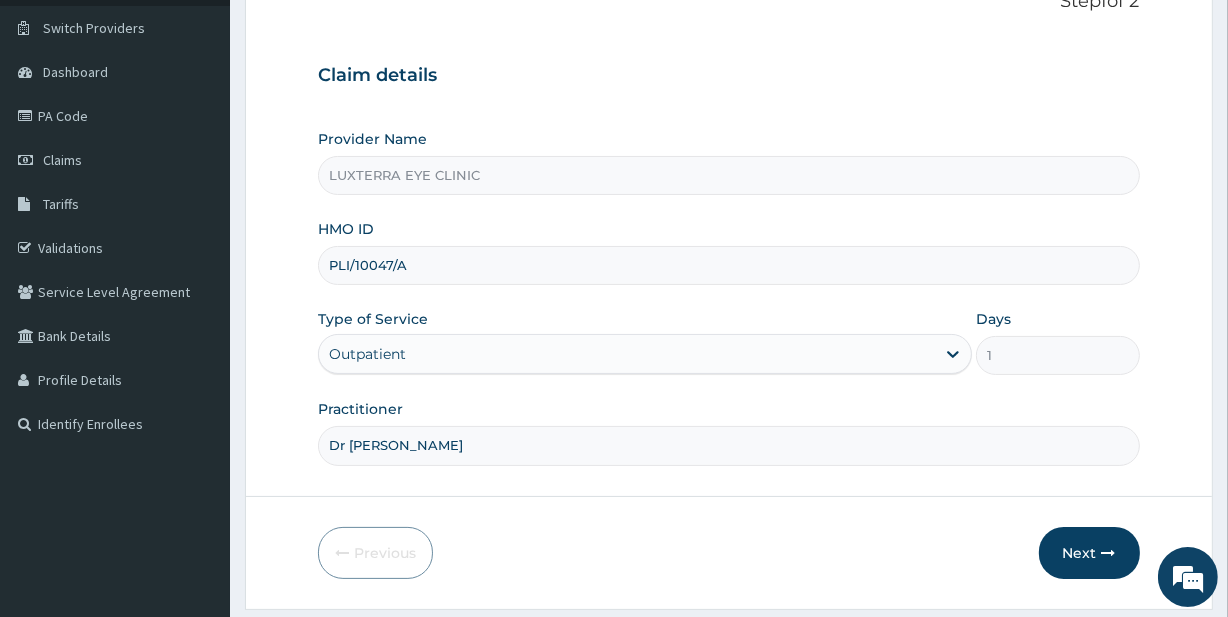 scroll, scrollTop: 171, scrollLeft: 0, axis: vertical 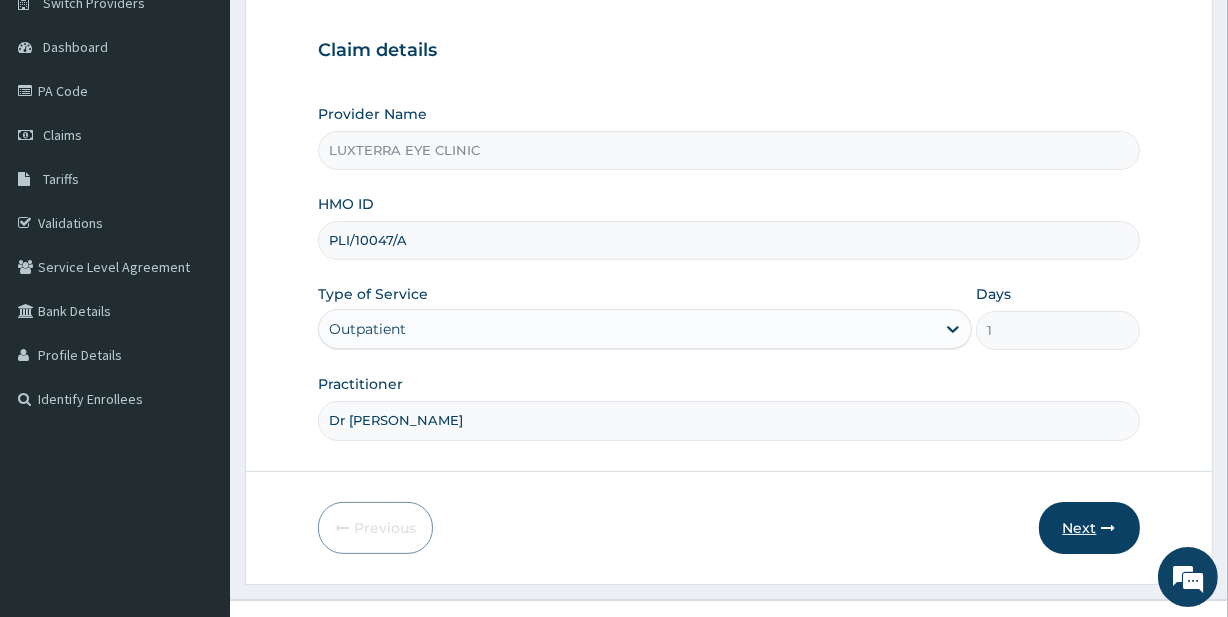 type on "PLI/10047/A" 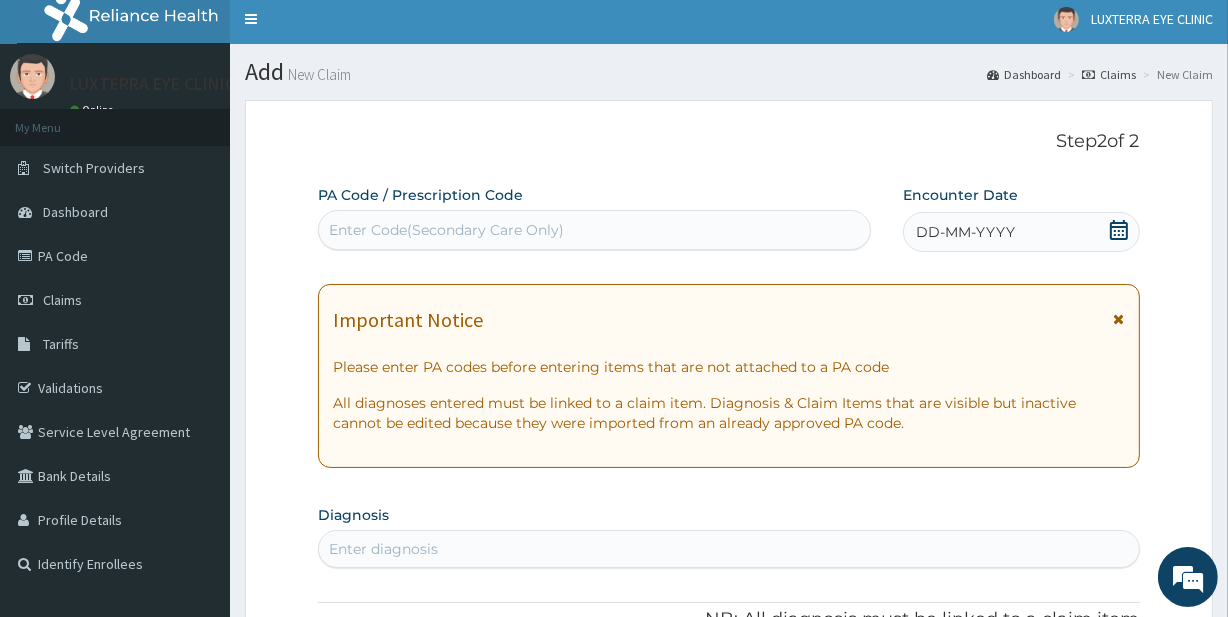 scroll, scrollTop: 0, scrollLeft: 0, axis: both 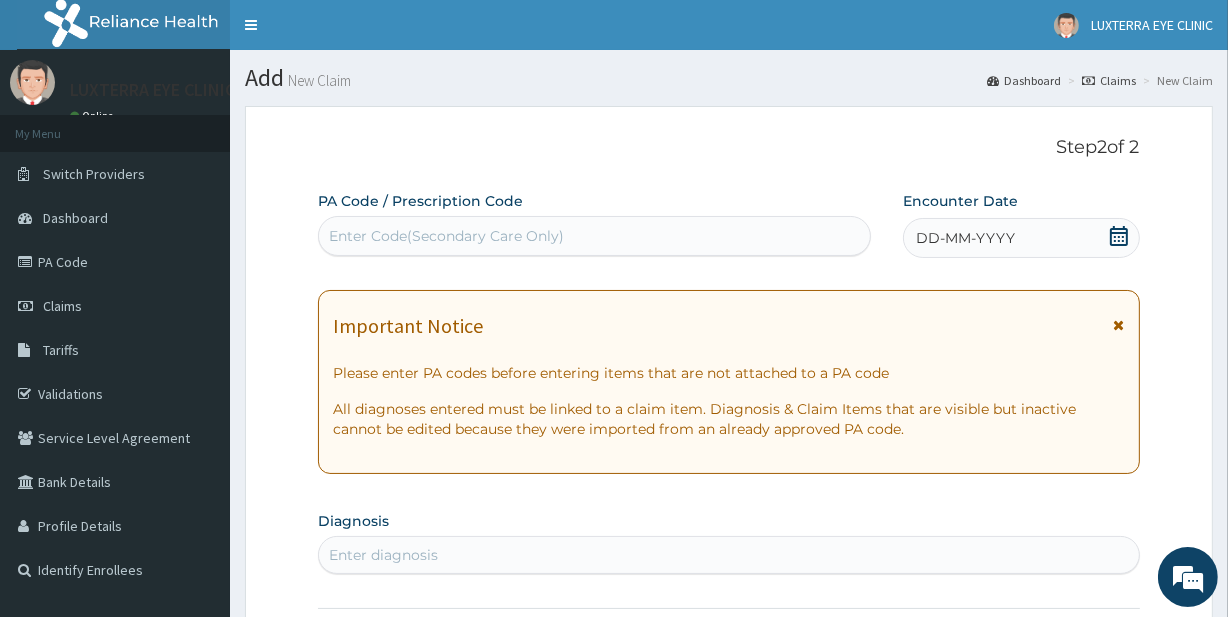 click on "Enter Code(Secondary Care Only)" at bounding box center (446, 236) 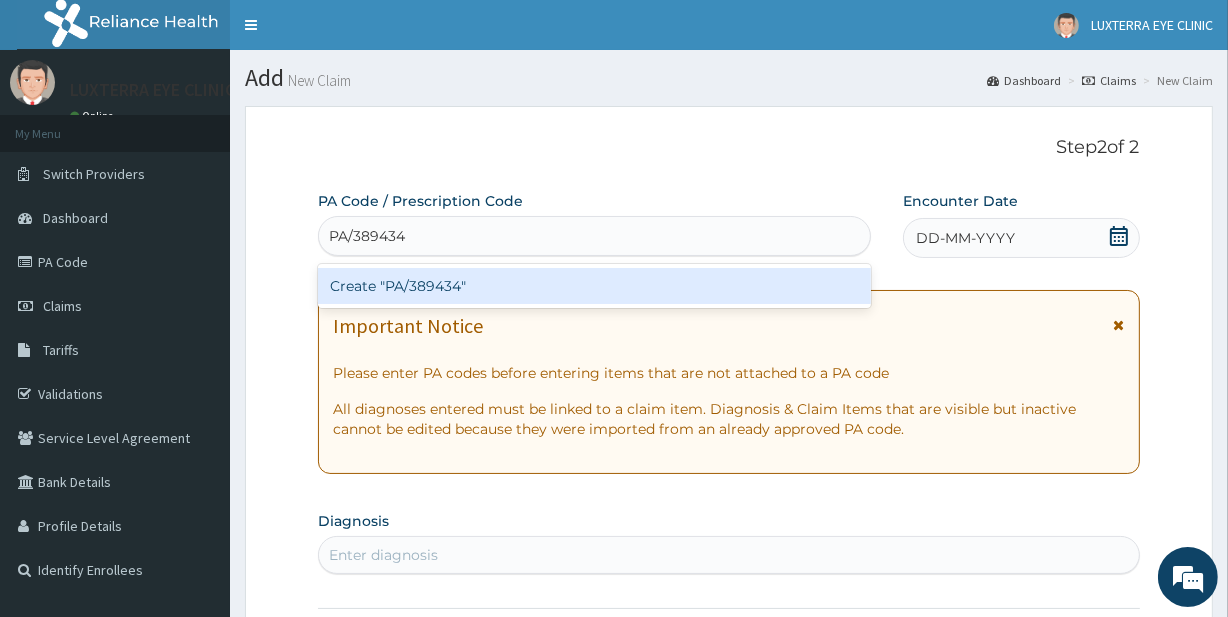 click on "Create "PA/389434"" at bounding box center (594, 286) 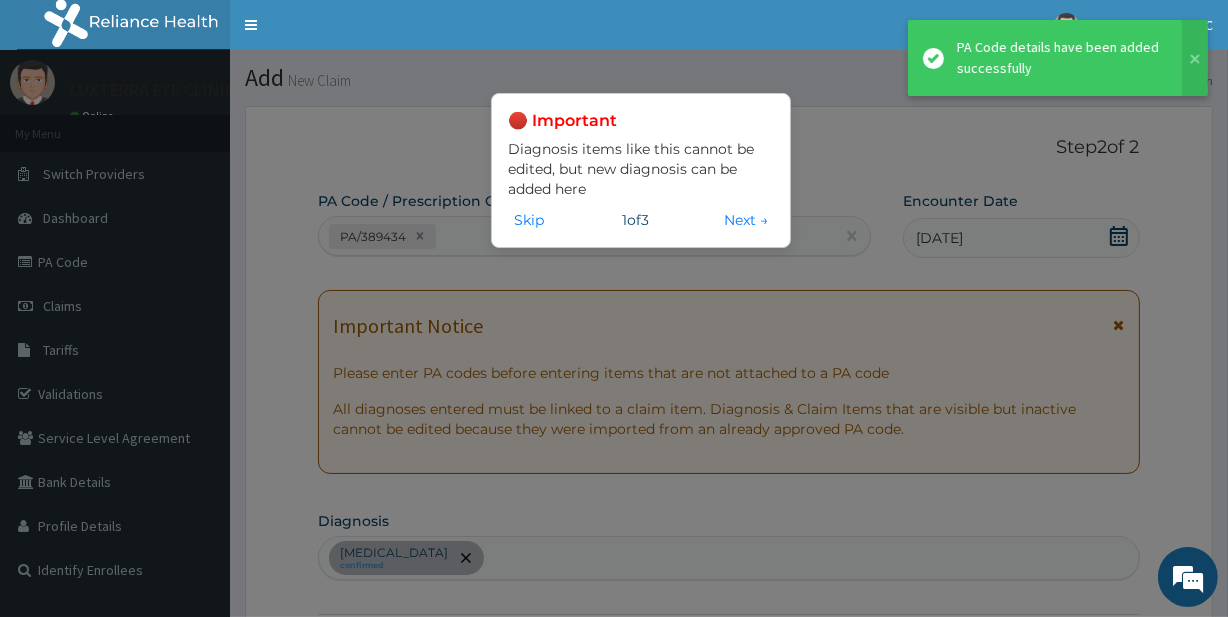 scroll, scrollTop: 870, scrollLeft: 0, axis: vertical 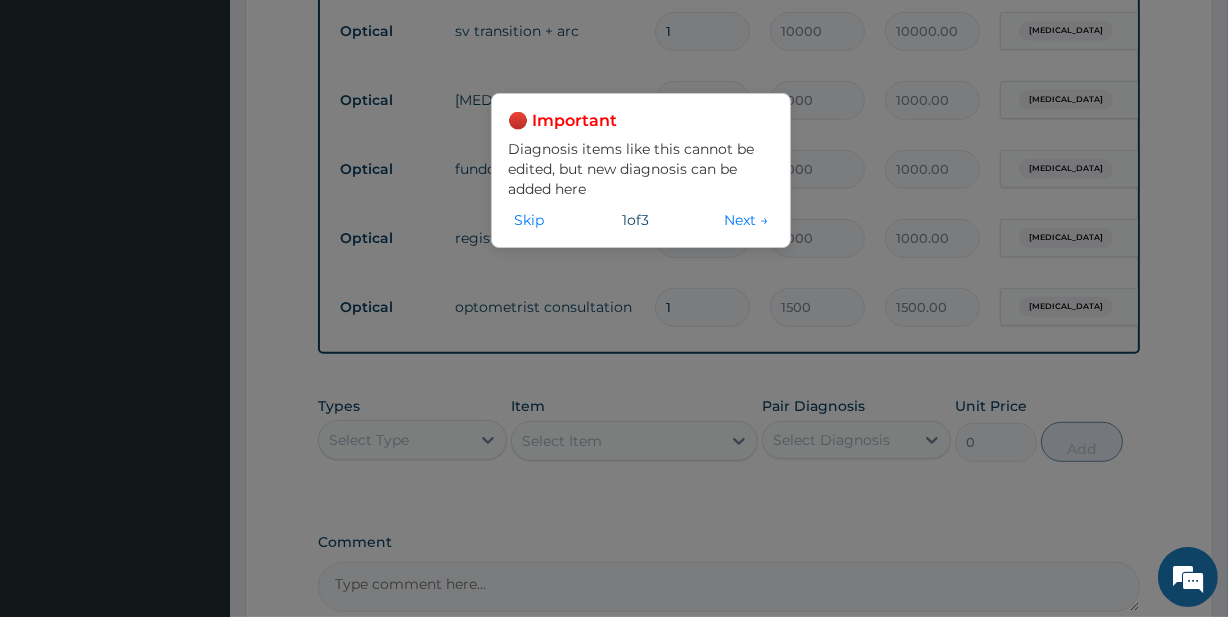 click on "🔴 Important Diagnosis items like this cannot be edited, but new diagnosis can be added here Skip 1  of  3 Next →" at bounding box center [614, 308] 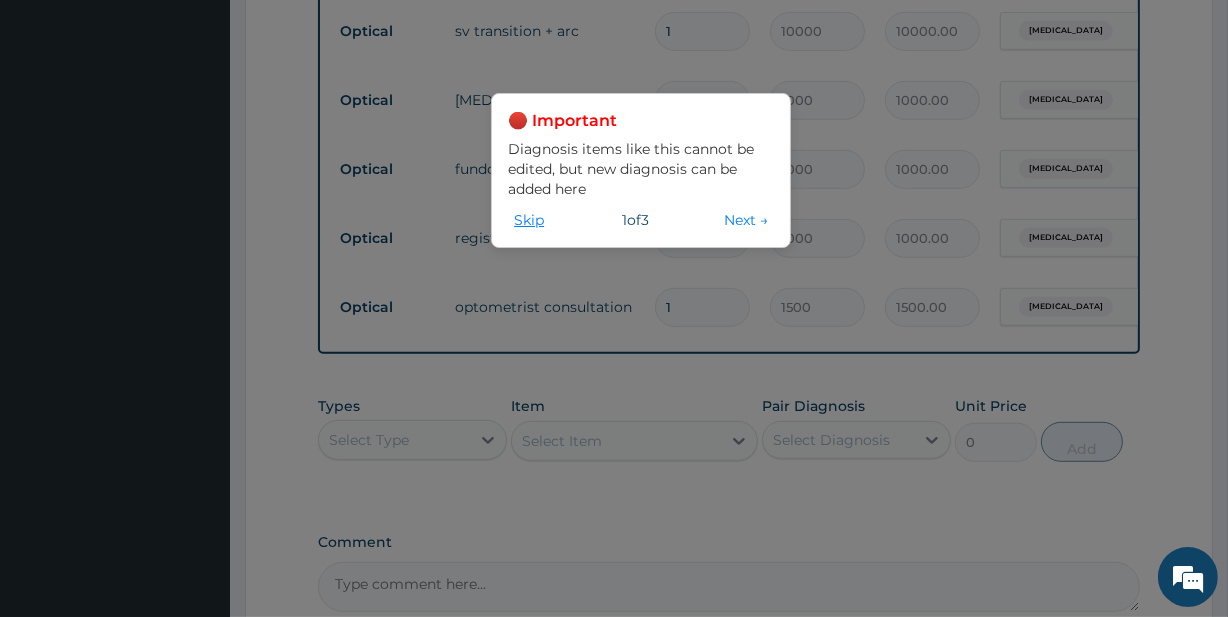 click on "Skip" at bounding box center [529, 220] 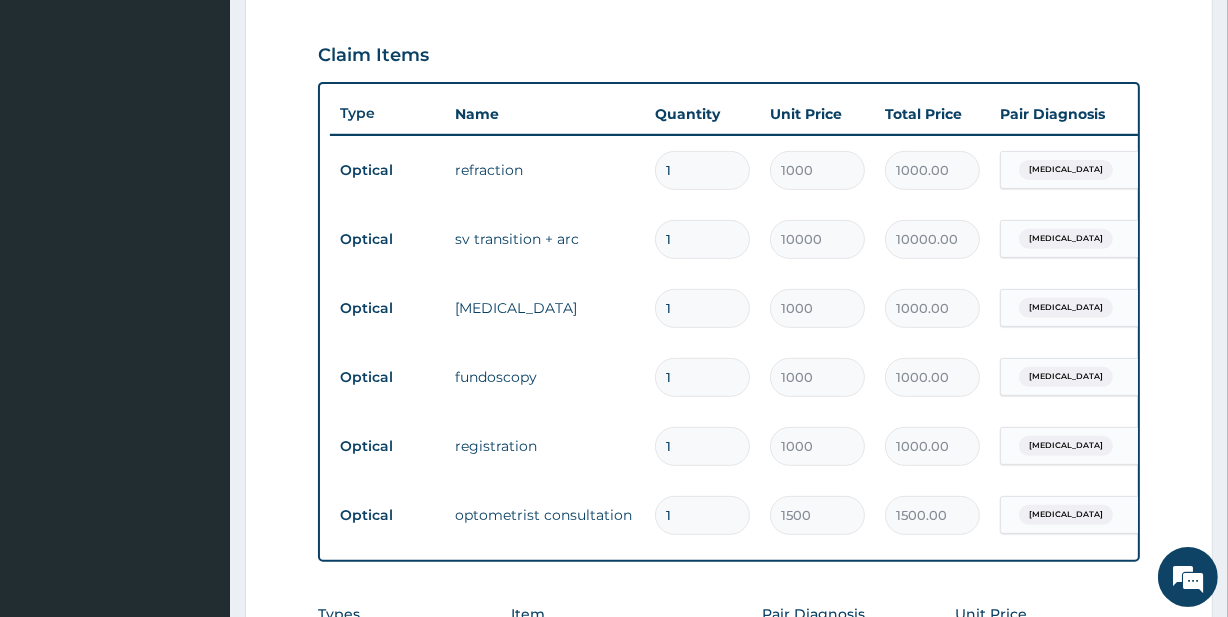 scroll, scrollTop: 665, scrollLeft: 0, axis: vertical 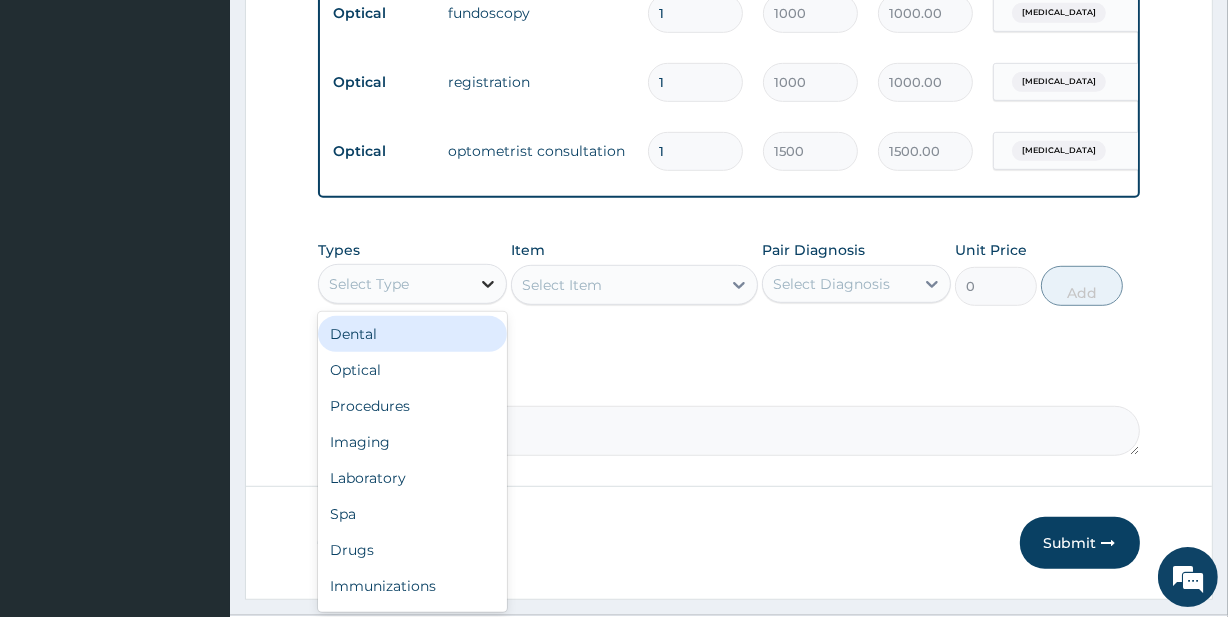 click 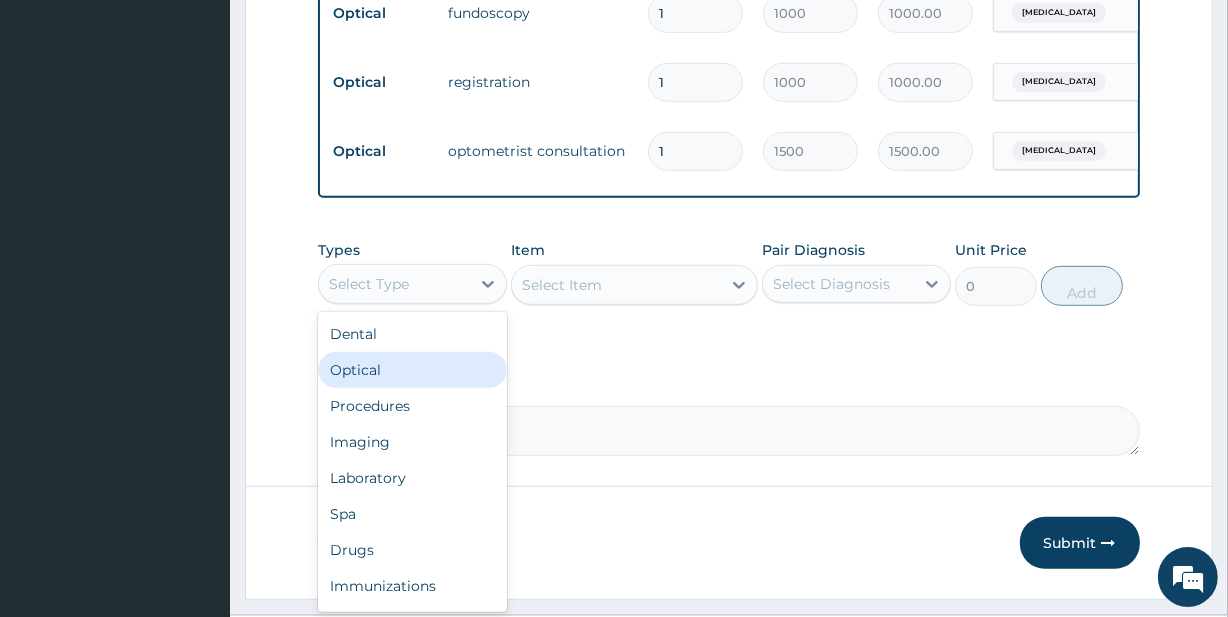 click on "Optical" at bounding box center (412, 370) 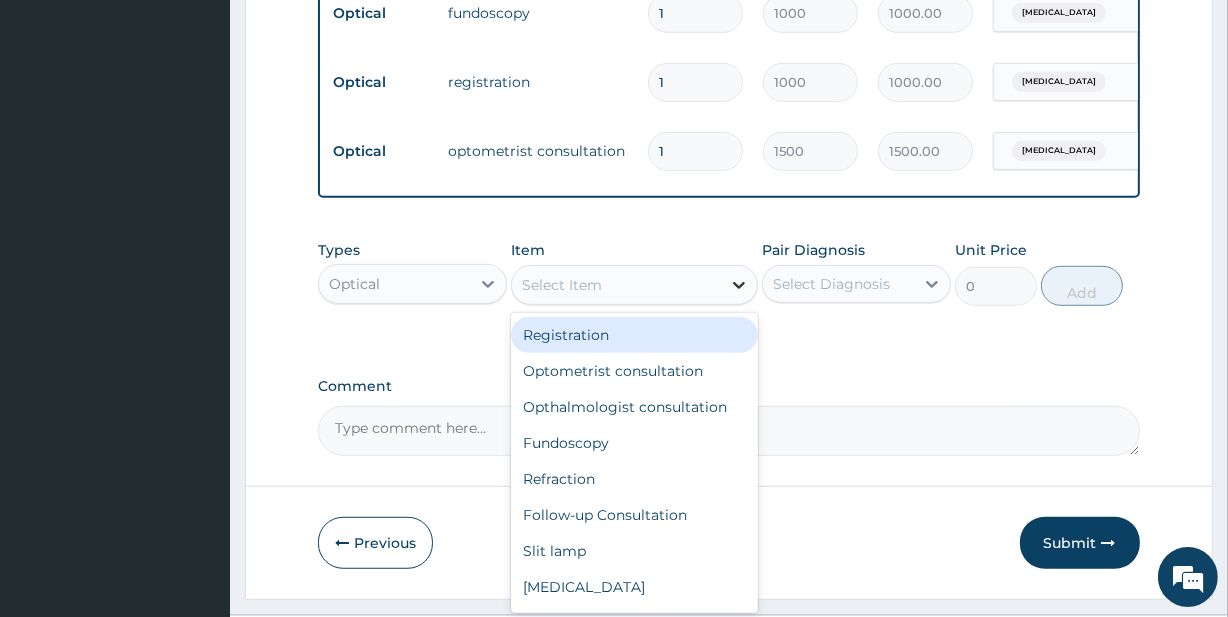click 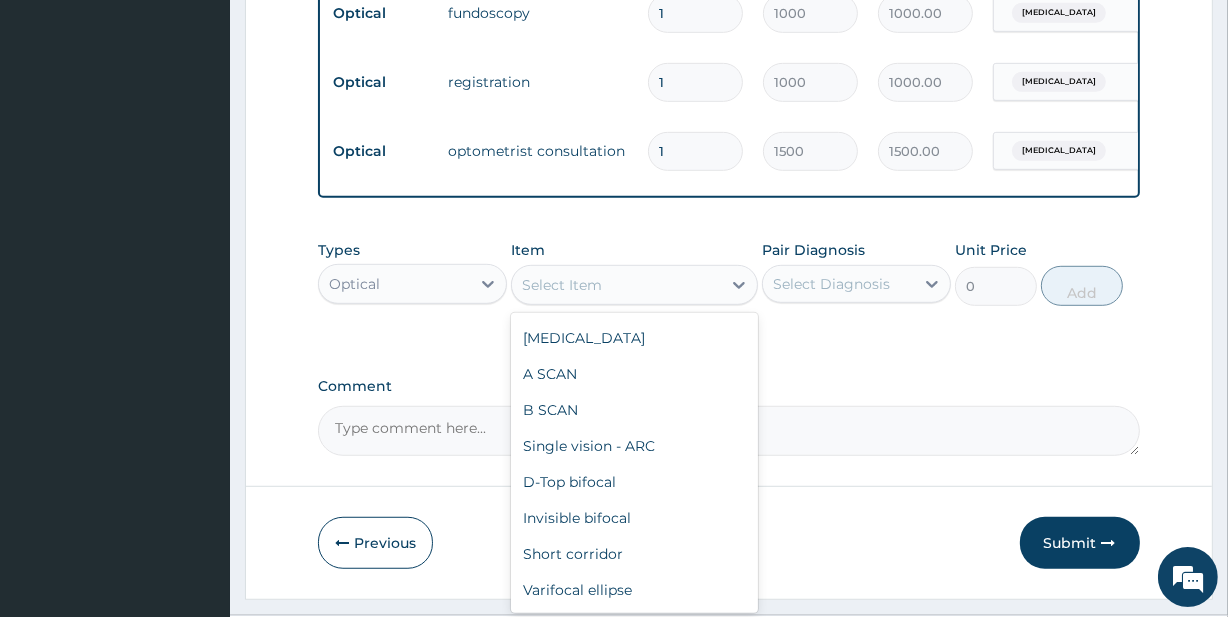 scroll, scrollTop: 860, scrollLeft: 0, axis: vertical 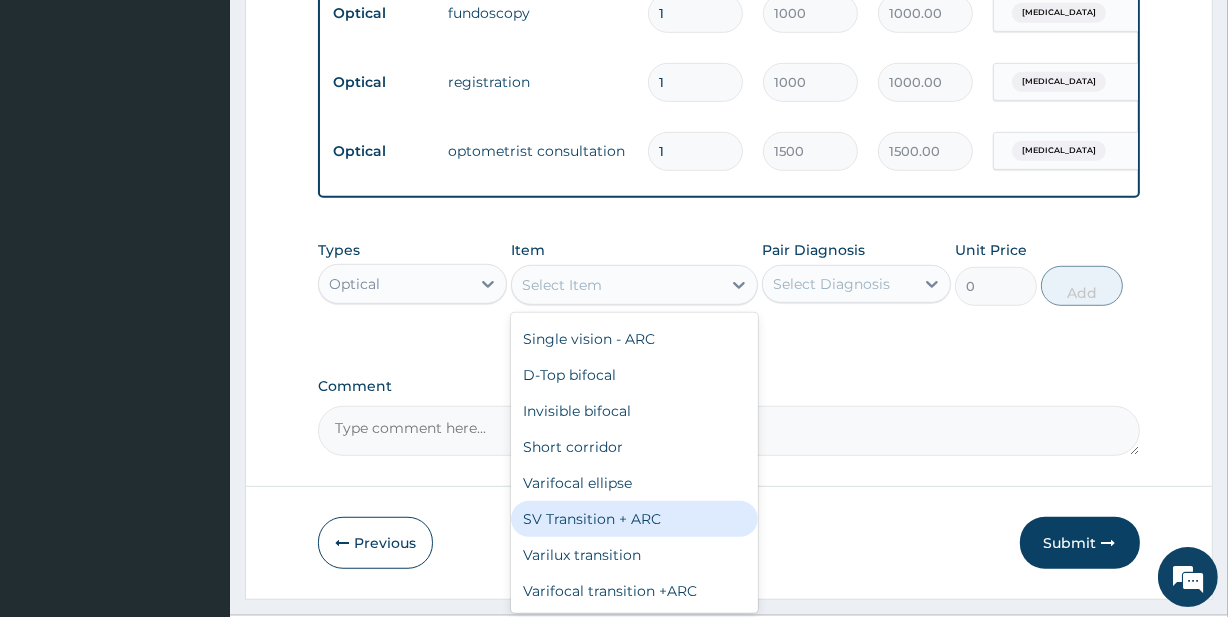 click on "SV Transition + ARC" at bounding box center (634, 519) 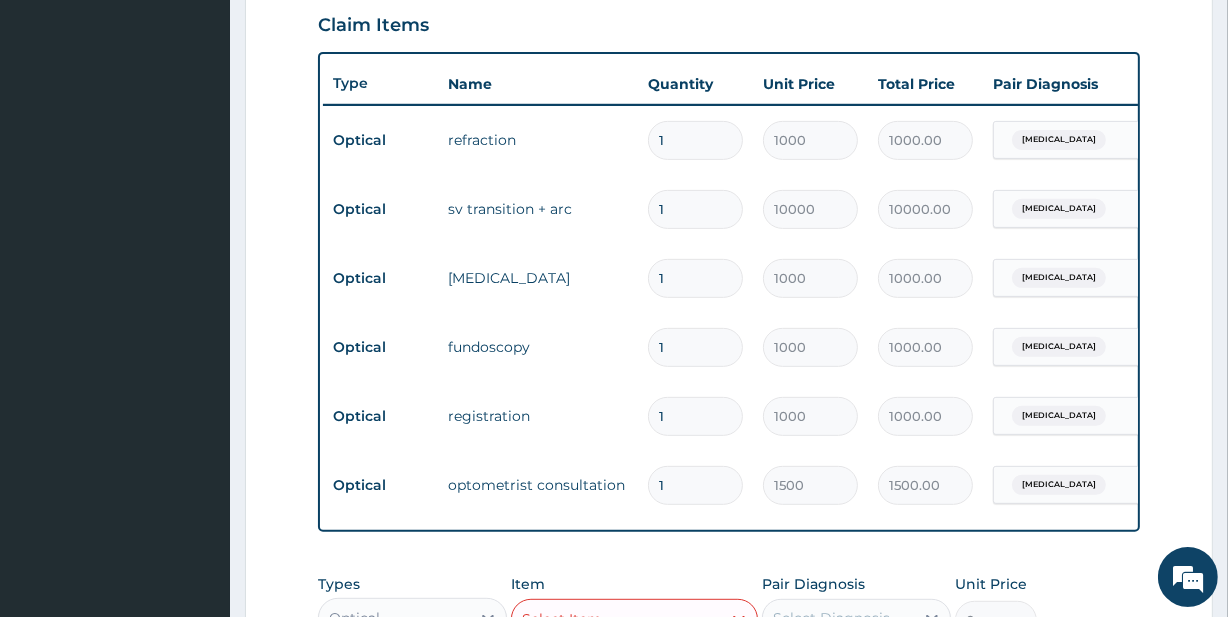 scroll, scrollTop: 644, scrollLeft: 0, axis: vertical 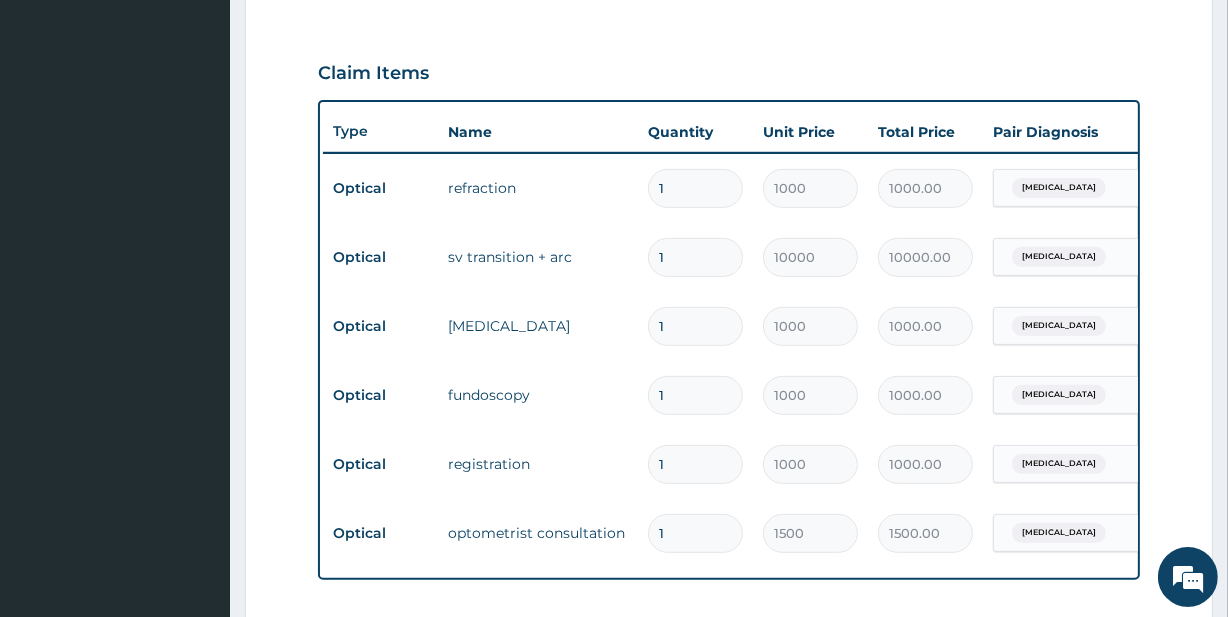 click on "refraction" at bounding box center (538, 188) 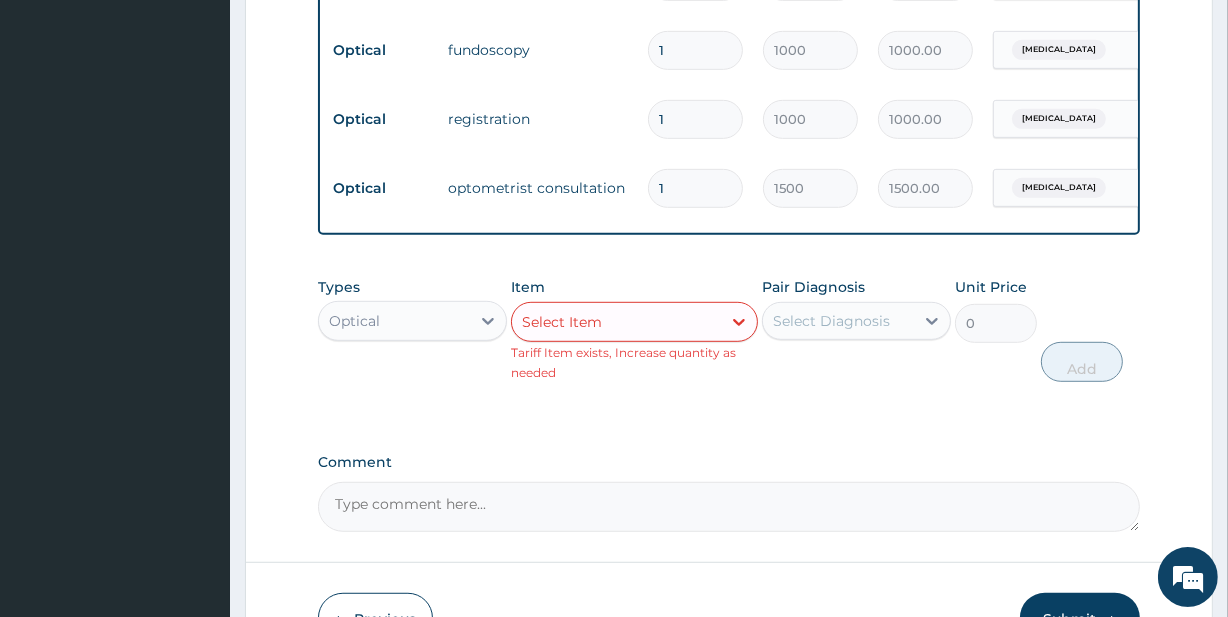 scroll, scrollTop: 1000, scrollLeft: 0, axis: vertical 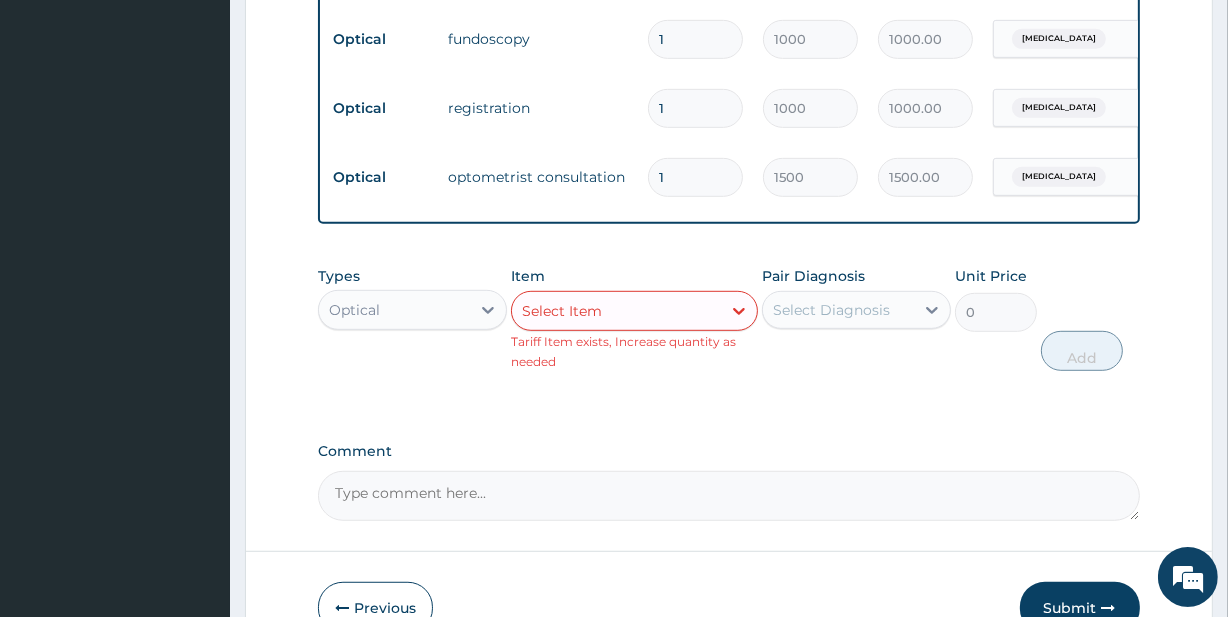 click on "Comment" at bounding box center (728, 496) 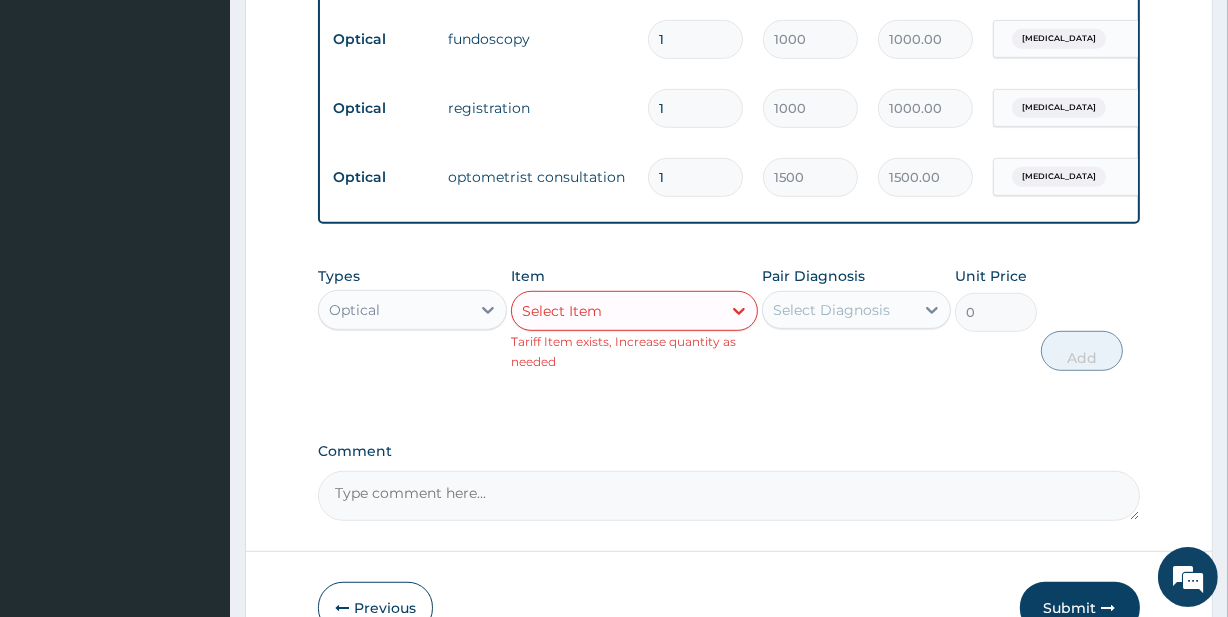 type on "a" 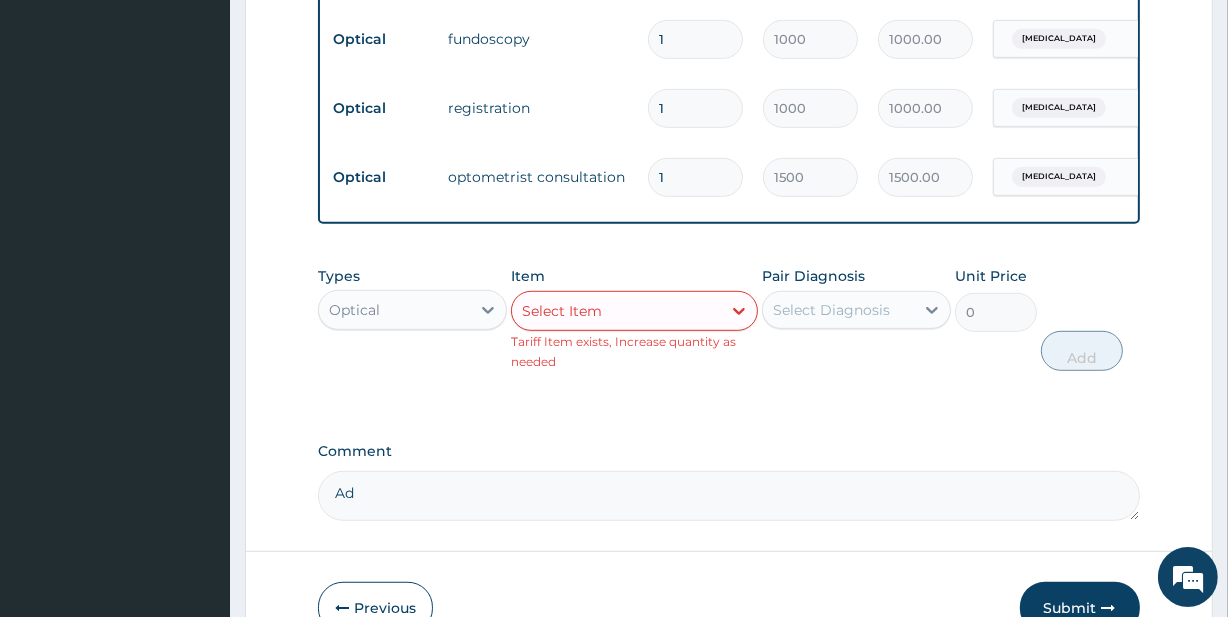 type on "A" 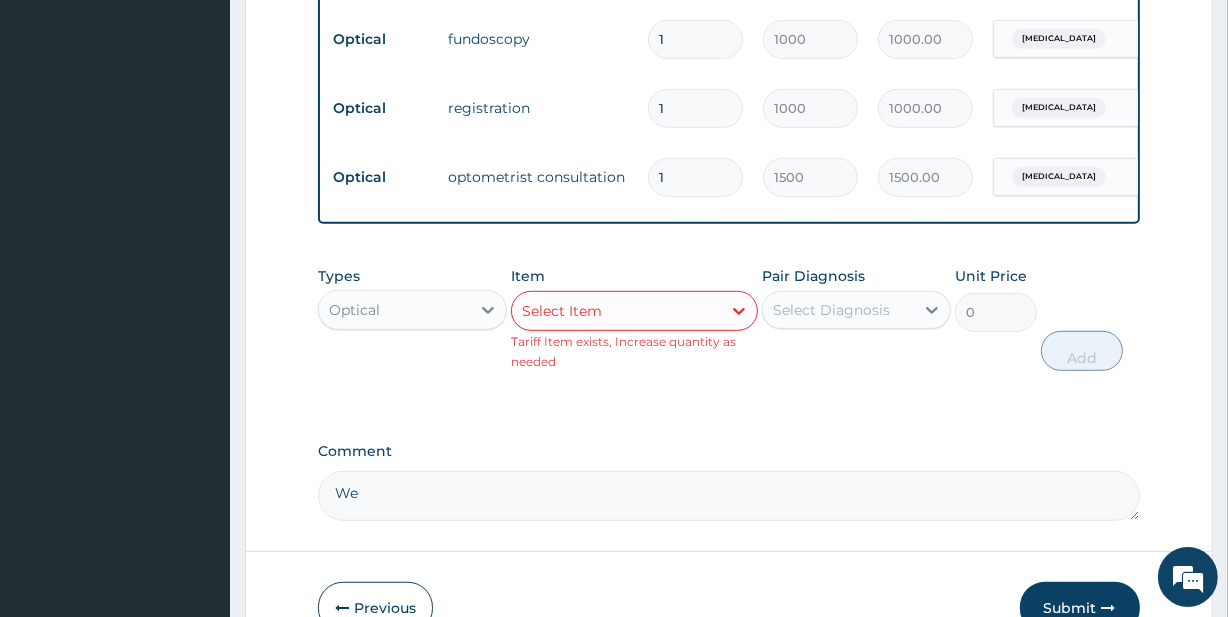 type on "W" 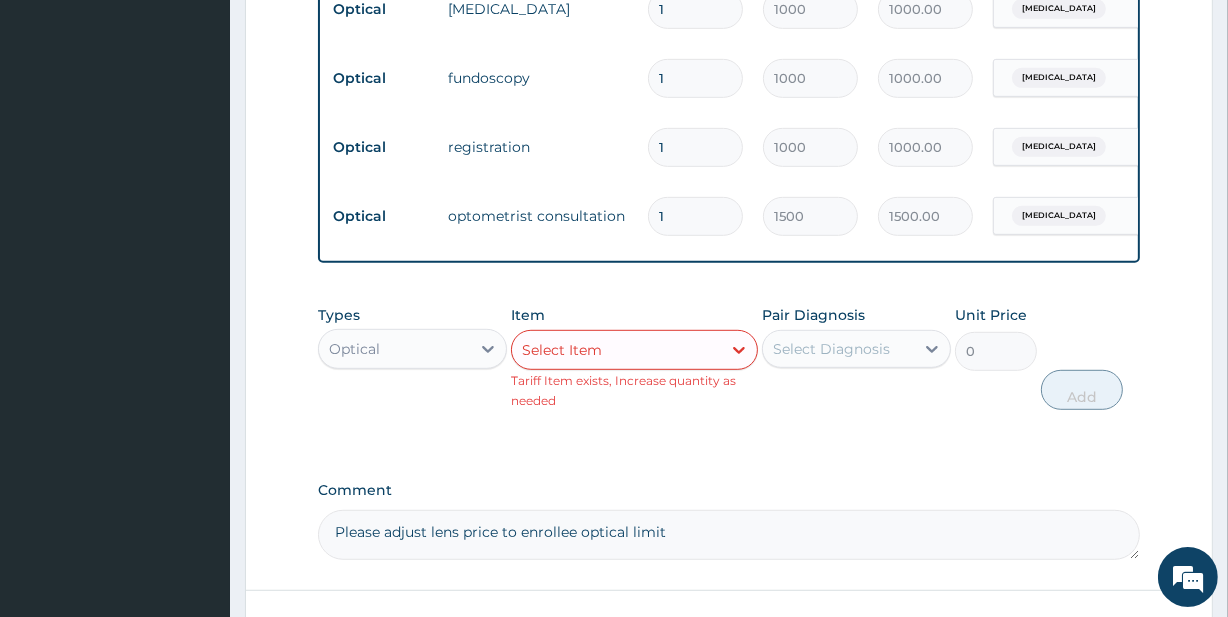 scroll, scrollTop: 1015, scrollLeft: 0, axis: vertical 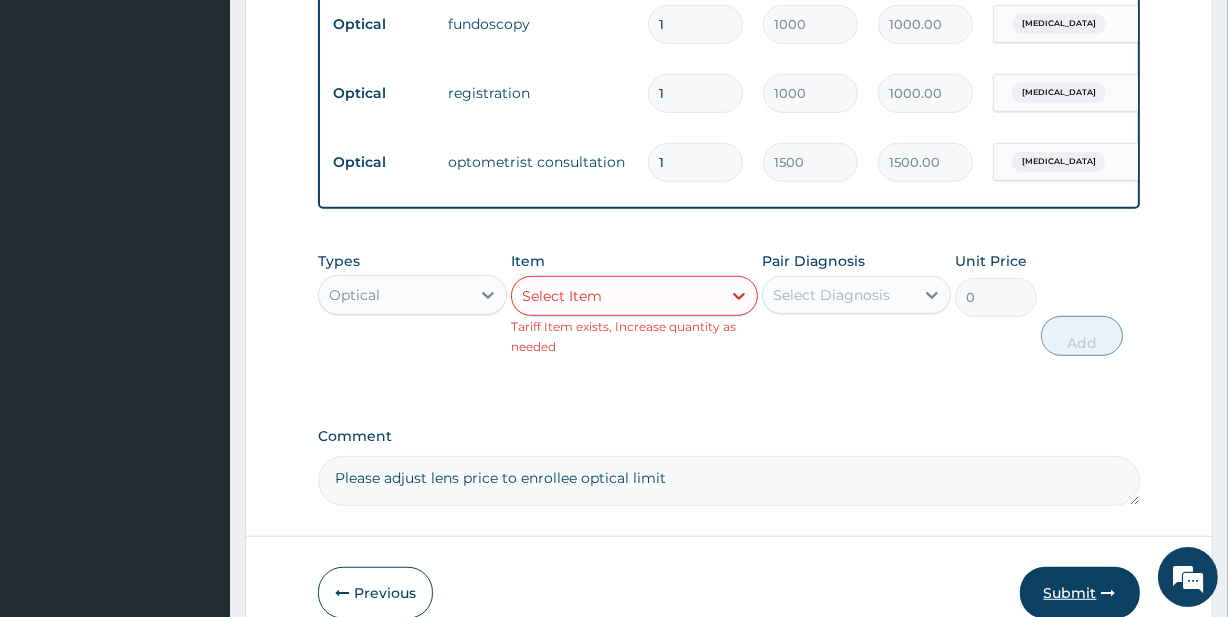 type on "Please adjust lens price to enrollee optical limit" 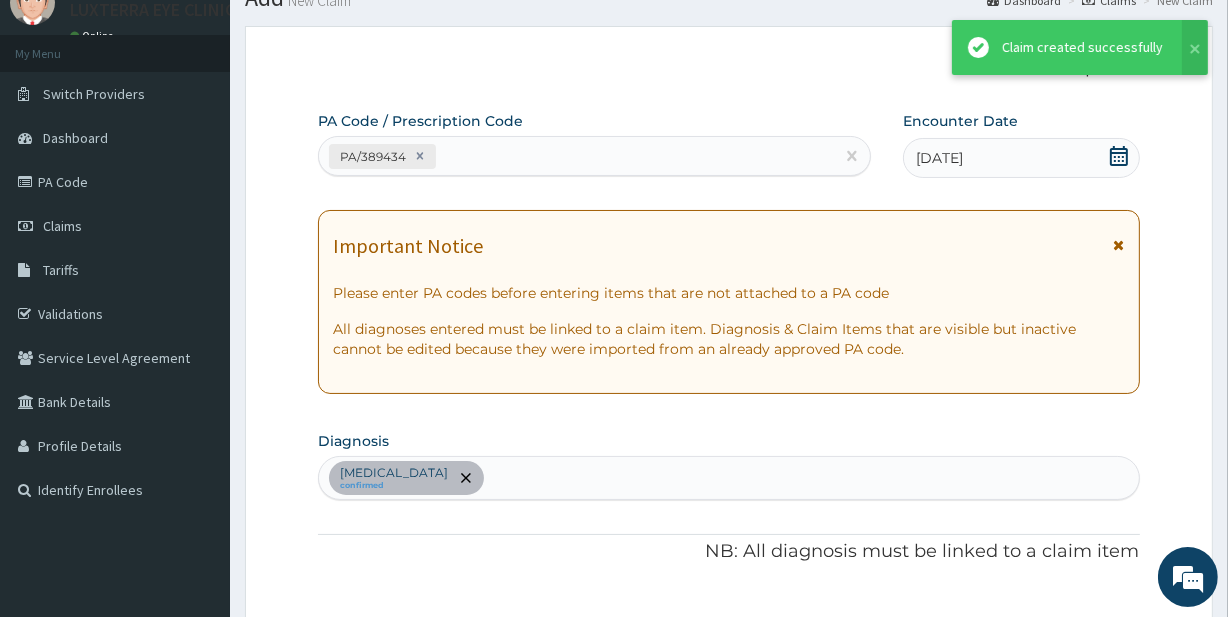 scroll, scrollTop: 1015, scrollLeft: 0, axis: vertical 